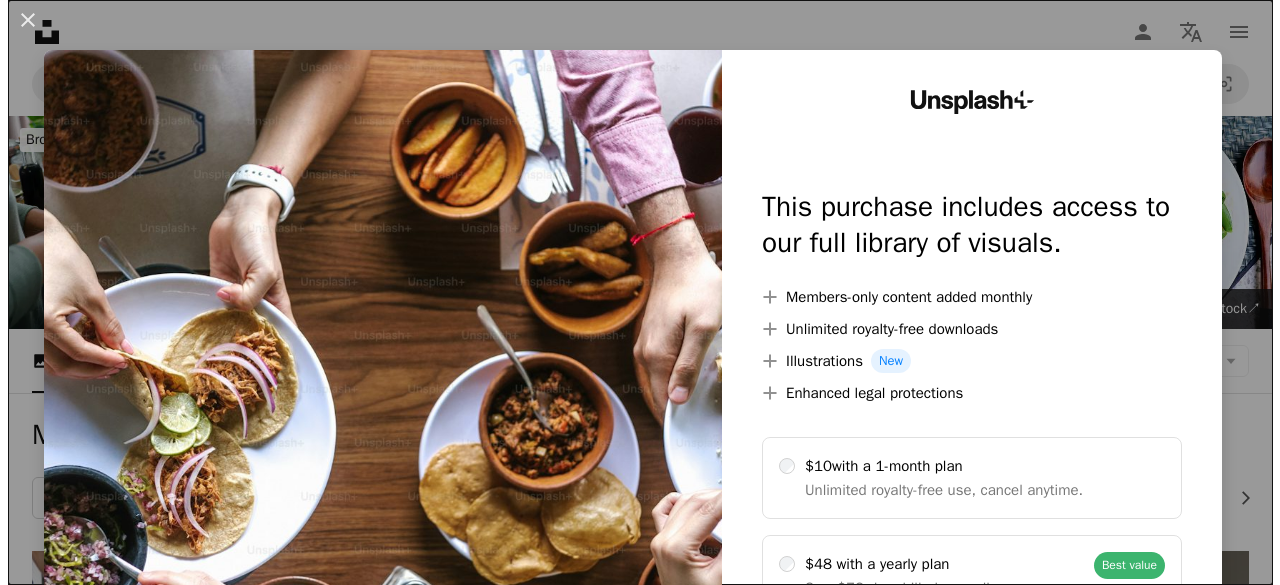 scroll, scrollTop: 579, scrollLeft: 0, axis: vertical 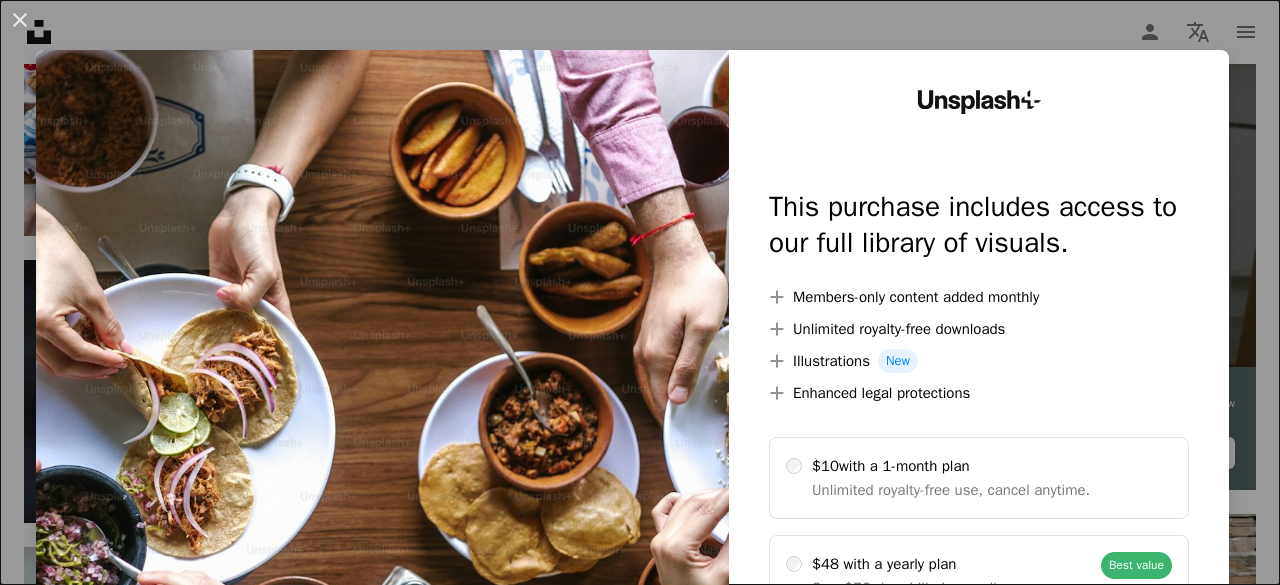 click on "An X shape Unsplash+ This purchase includes access to our full library of visuals. A plus sign Members-only content added monthly A plus sign Unlimited royalty-free downloads A plus sign Illustrations  New A plus sign Enhanced legal protections $10  with a 1-month plan Unlimited royalty-free use, cancel anytime. $48   with a yearly plan Save  $72  when billed annually. Best value Continue with purchase Taxes where applicable. Renews automatically. Cancel anytime." at bounding box center (640, 292) 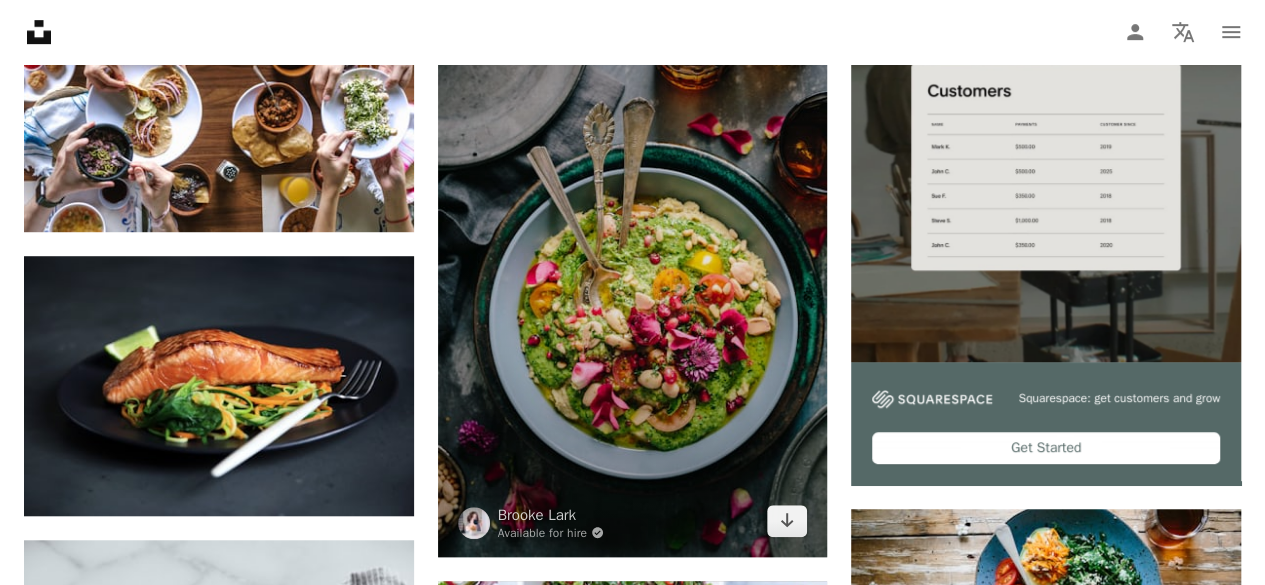 click at bounding box center [633, 264] 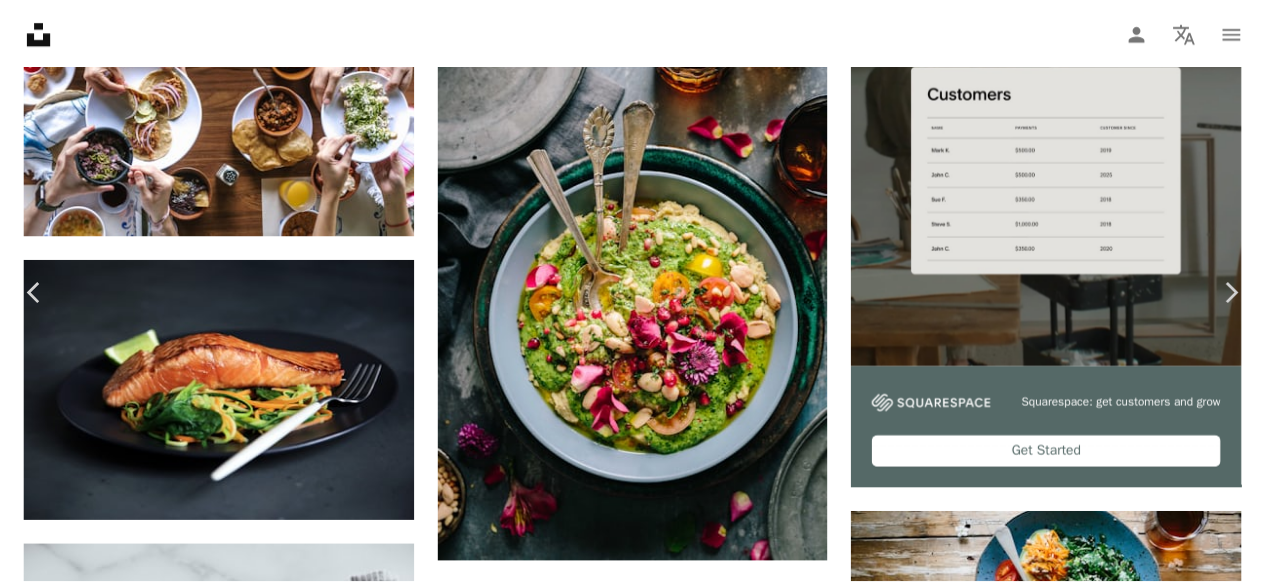 scroll, scrollTop: 39, scrollLeft: 0, axis: vertical 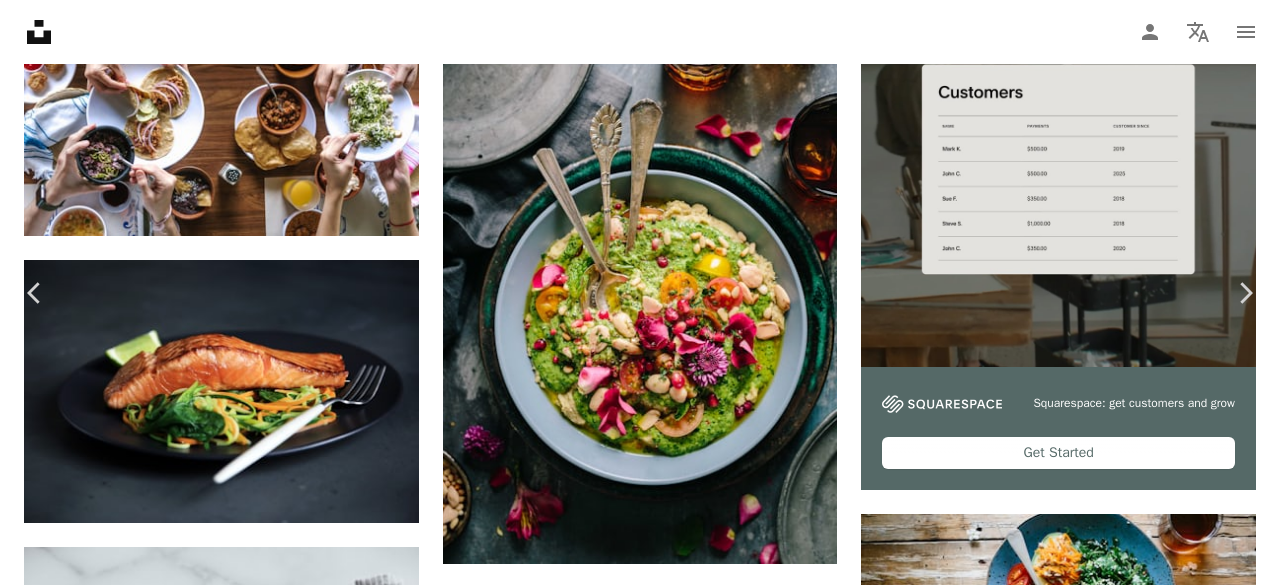 click on "An X shape Chevron left Chevron right Brooke Lark Available for hire A checkmark inside of a circle A heart A plus sign Edit image   Plus sign for Unsplash+ Download free Chevron down Zoom in Views 42,278,745 Downloads 295,822 Featured in Photos ,  Food & Drink ,  Health & Wellness A forward-right arrow Share Info icon Info More Actions Everything I’ve been craving this winter. In one pretty little bowl. A map marker Salt Lake City, [COUNTRY] Calendar outlined Published on  [DATE], [MONTH] [DAY], [YEAR] Camera Canon, EOS 5D Mark III Safety Free to use under the  Unsplash License flower flowers food green wellness glass drink dinner healthy lunch meal plate food background dish vegan bowl hummus petals alchohol topdown Public domain images Browse premium related images on iStock  |  Save 20% with code UNSPLASH20 View more on iStock  ↗ Related images A heart A plus sign Keith Tanner Available for hire A checkmark inside of a circle Arrow pointing down A heart A plus sign Nutriciously Arrow pointing down A heart For" at bounding box center (640, 4686) 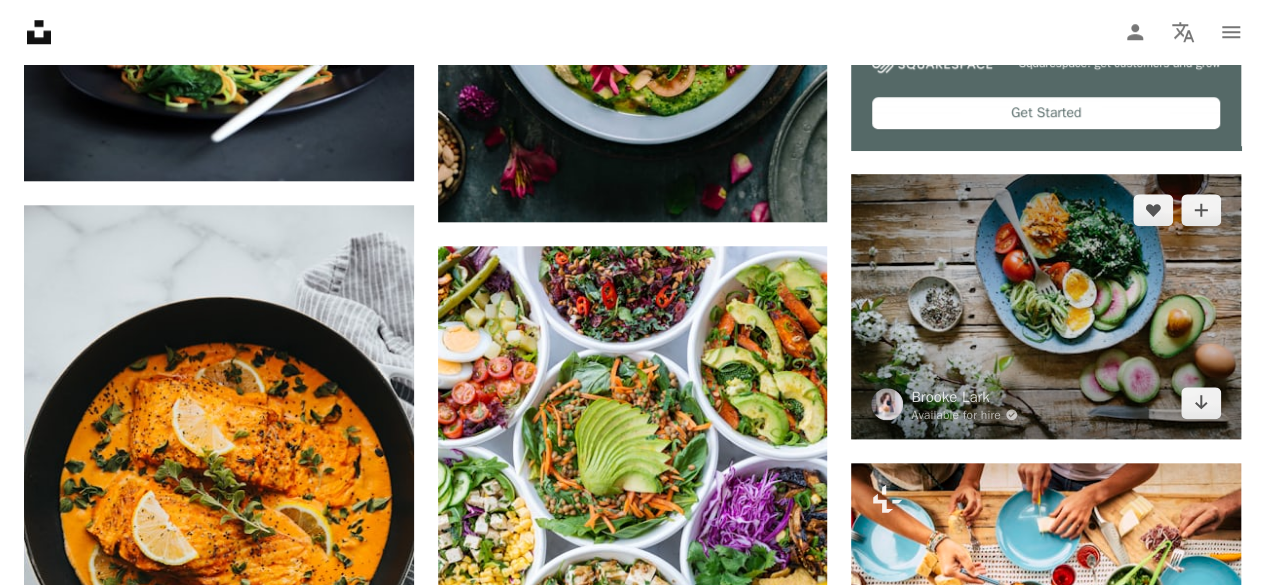 scroll, scrollTop: 917, scrollLeft: 0, axis: vertical 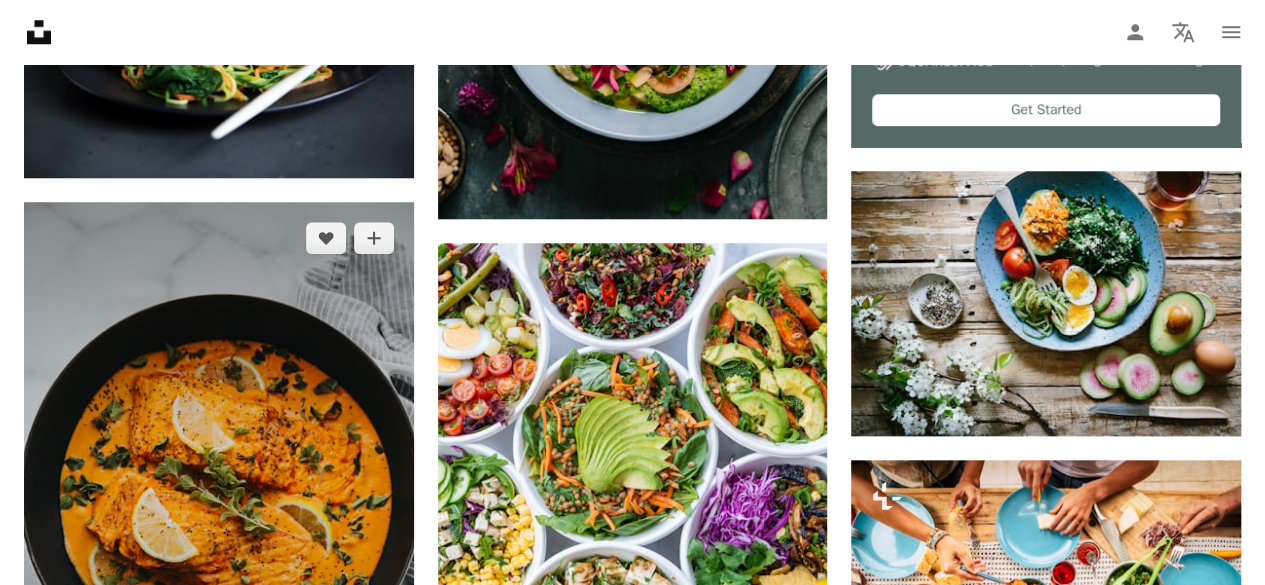 click at bounding box center [219, 494] 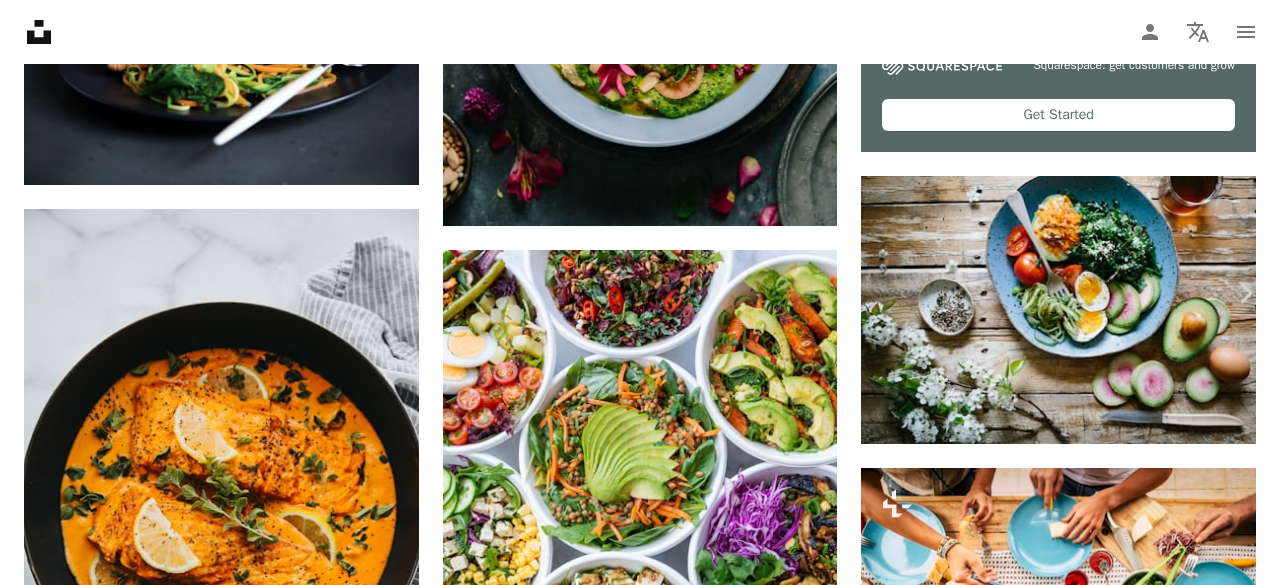 click on "An X shape Chevron left Chevron right [FIRST] [LAST] Available for hire A checkmark inside of a circle A heart A plus sign Edit image Plus sign for Unsplash+ Download free Chevron down Zoom in Views 7,935,938 Downloads 97,322 Featured in Photos , Food & Drink A forward-right arrow Share Info icon Info More Actions Calendar outlined Published on November 23, 2019 Camera Canon, EOS 6D Safety Free to use under the Unsplash License food and drink supper food plant meal dish bowl curry soup bowl Free images Browse premium related images on iStock | Save 20% with code UNSPLASH20 View more on iStock ↗ Related images A heart A plus sign [FIRST] [LAST] Available for hire A checkmark inside of a circle Arrow pointing down A heart A plus sign [FIRST] [LAST] Available for hire A checkmark inside of a circle Arrow pointing down Plus sign for Unsplash+ A heart A plus sign [FIRST] [LAST] For Unsplash+ A lock Download A heart A plus sign Food Photographer | [FIRST] [LAST] Arrow pointing down A heart A plus sign" at bounding box center [640, 4348] 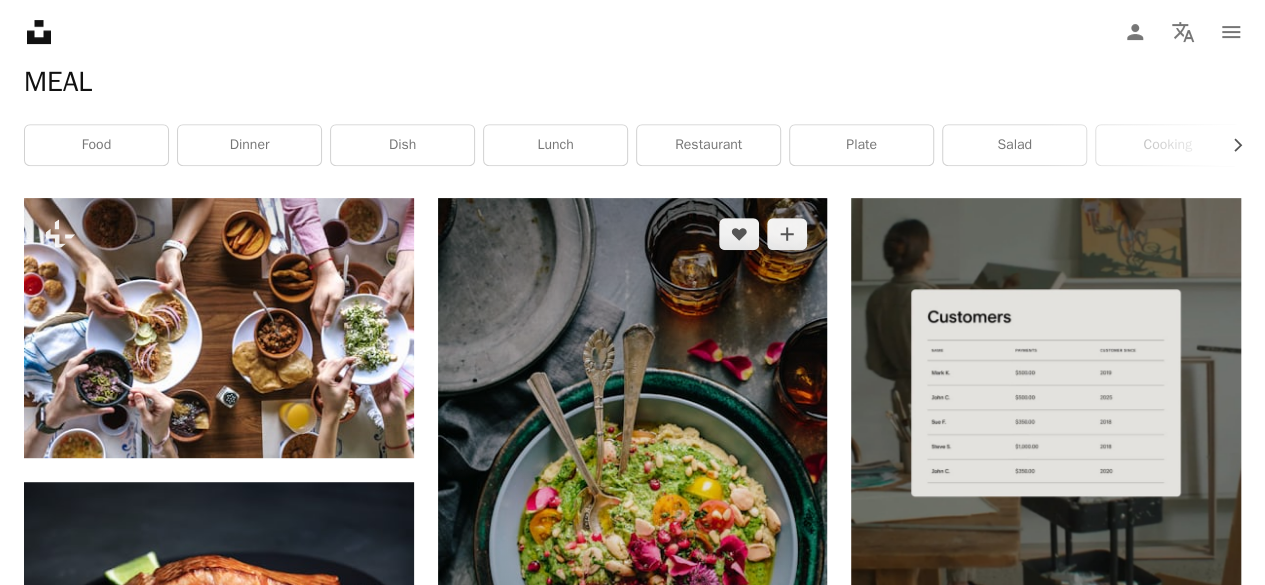 scroll, scrollTop: 0, scrollLeft: 0, axis: both 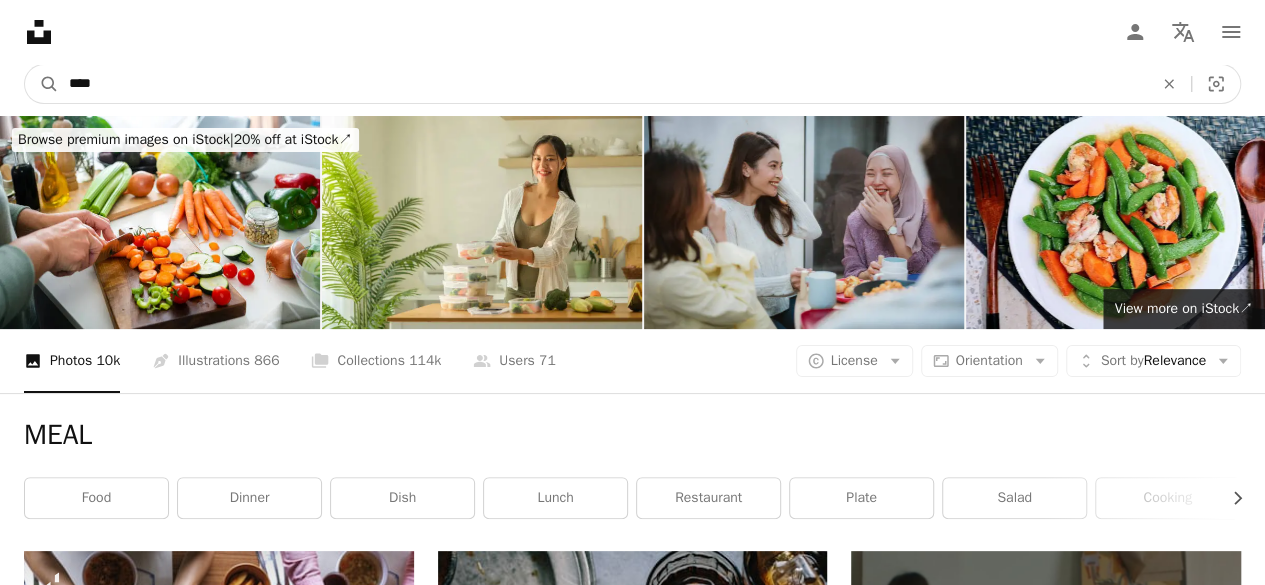 click on "****" at bounding box center [603, 84] 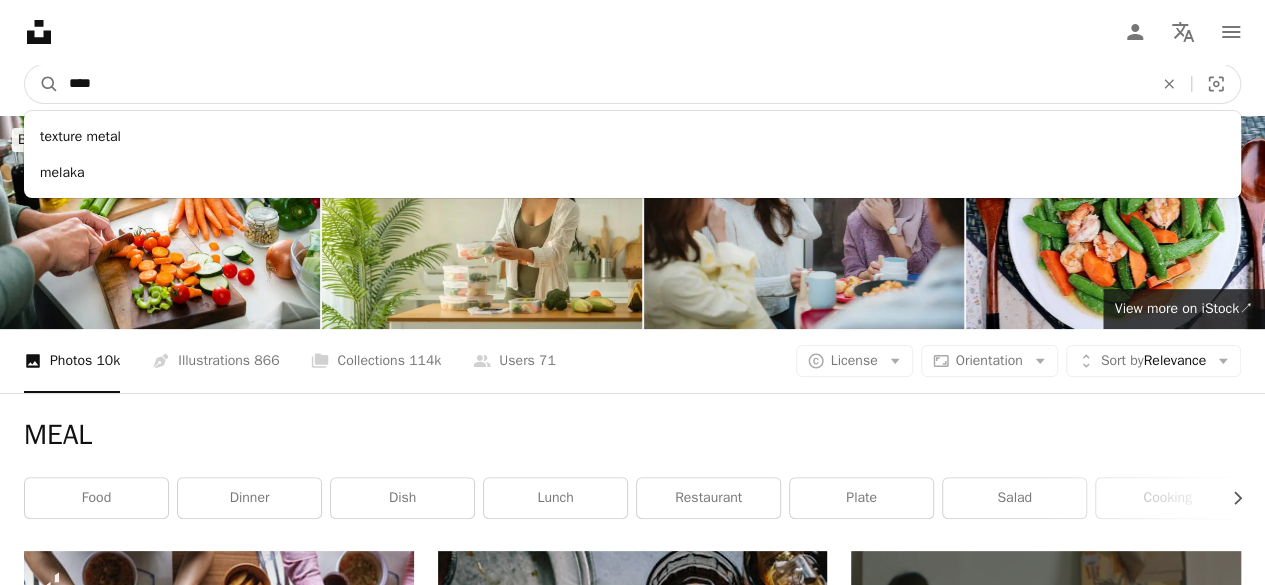 click on "****" at bounding box center (603, 84) 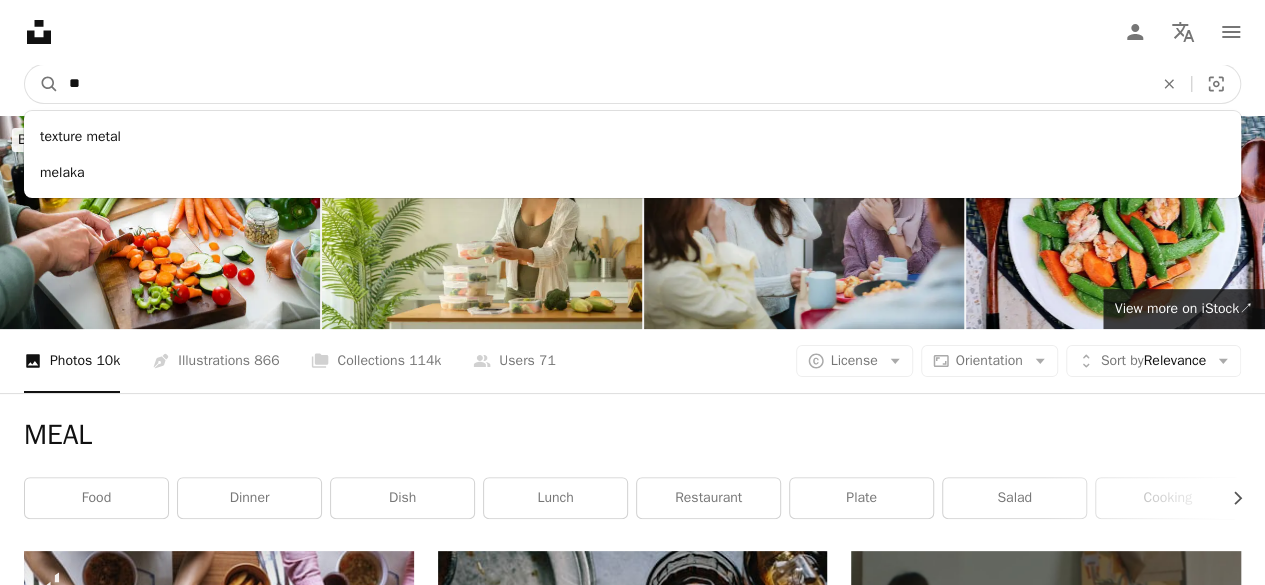 type on "*" 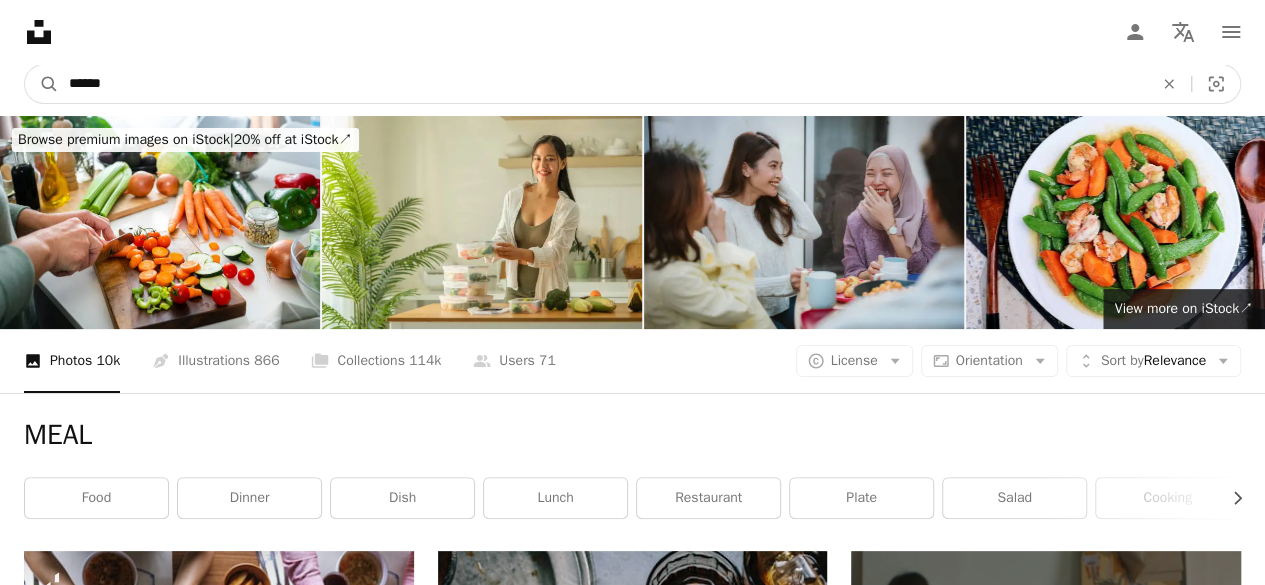 type on "*******" 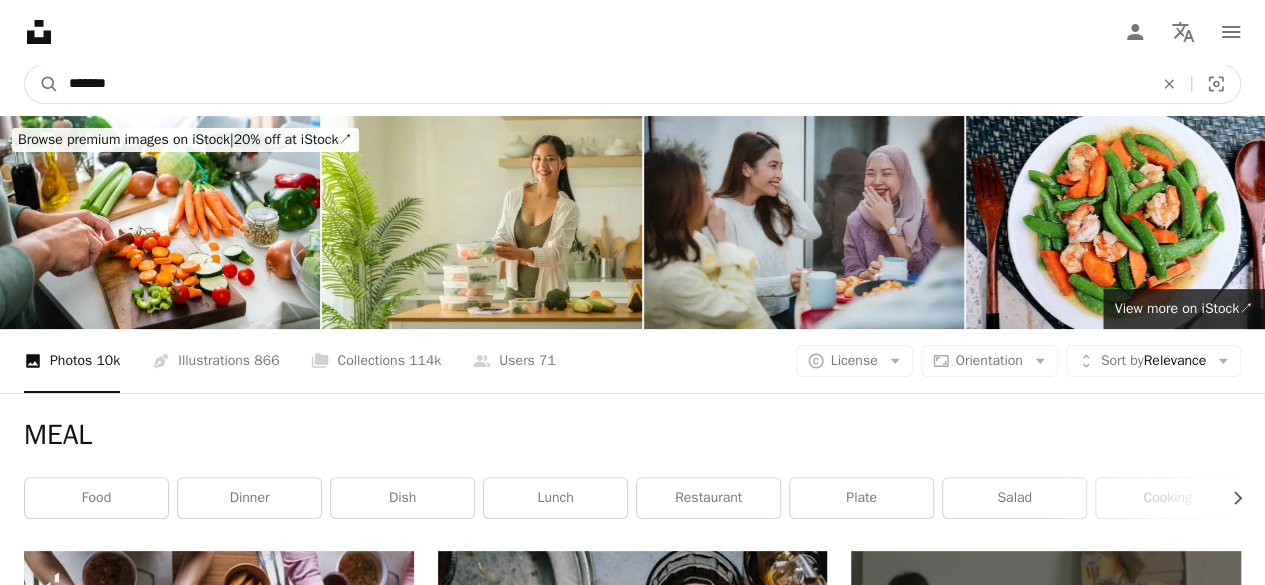 click on "A magnifying glass" at bounding box center (42, 84) 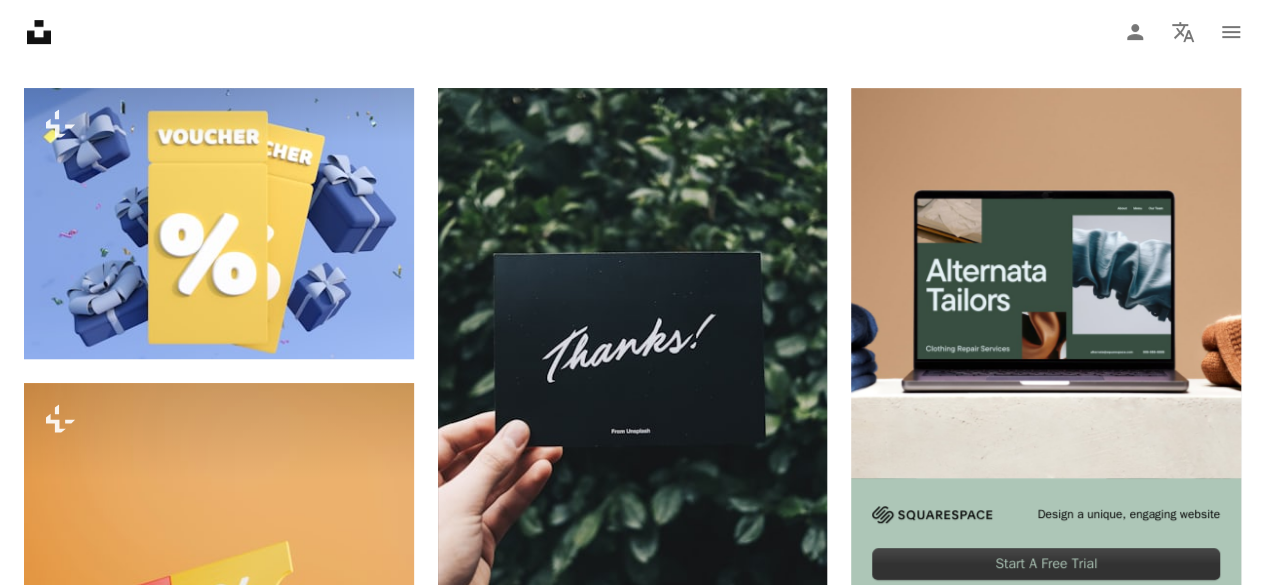 scroll, scrollTop: 465, scrollLeft: 0, axis: vertical 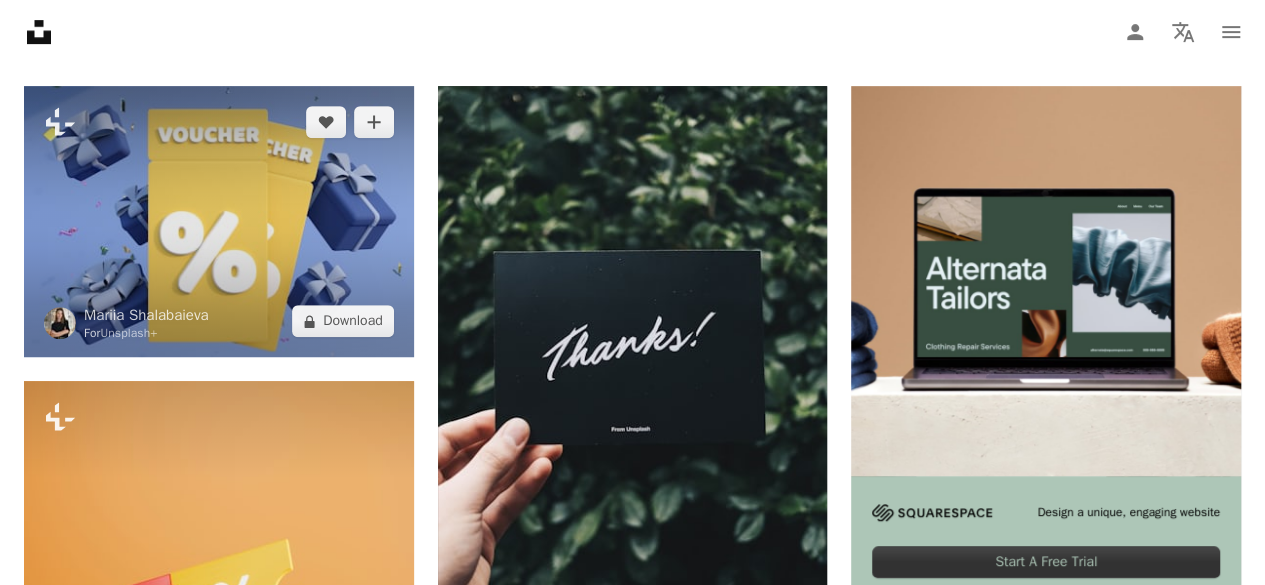 click at bounding box center [219, 221] 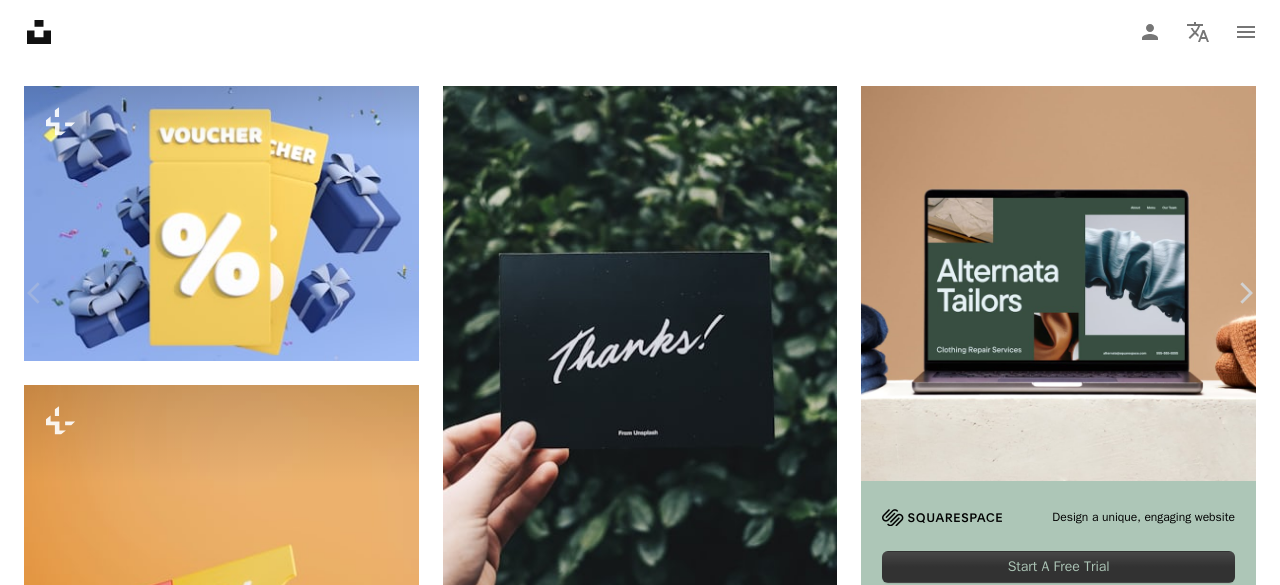 click on "An X shape Chevron left Chevron right [FIRST] [LAST] For Unsplash+ A heart A plus sign Edit image Plus sign for Unsplash+ A lock Download Zoom in A forward-right arrow Share More Actions Voucher in 3D. Feel free to contact me through email [EMAIL]. Check out my previous collections “Top Cryptocurrencies”, "Elon Musk" and other 3D images! Calendar outlined Published on December 9, 2022 Safety Licensed under the Unsplash+ License shopping retail deal savings discount gift card blender offer reward blender 3d coupon voucher incentive special offer promo code coupon code Free pictures From this series Plus sign for Unsplash+ Related images Plus sign for Unsplash+ A heart A plus sign [FIRST] [LAST] For Unsplash+ A lock Download Plus sign for Unsplash+ A heart A plus sign [FIRST] [LAST] For Unsplash+ A lock Download Plus sign for Unsplash+ A heart A plus sign [FIRST] [LAST] For" at bounding box center (640, 4353) 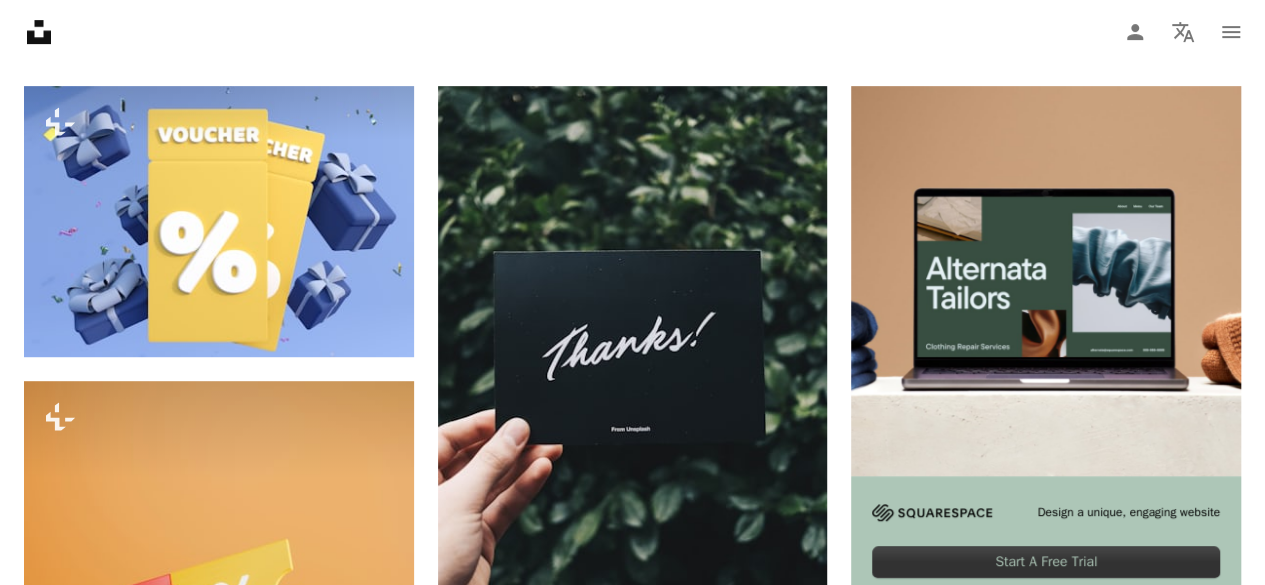 scroll, scrollTop: 0, scrollLeft: 0, axis: both 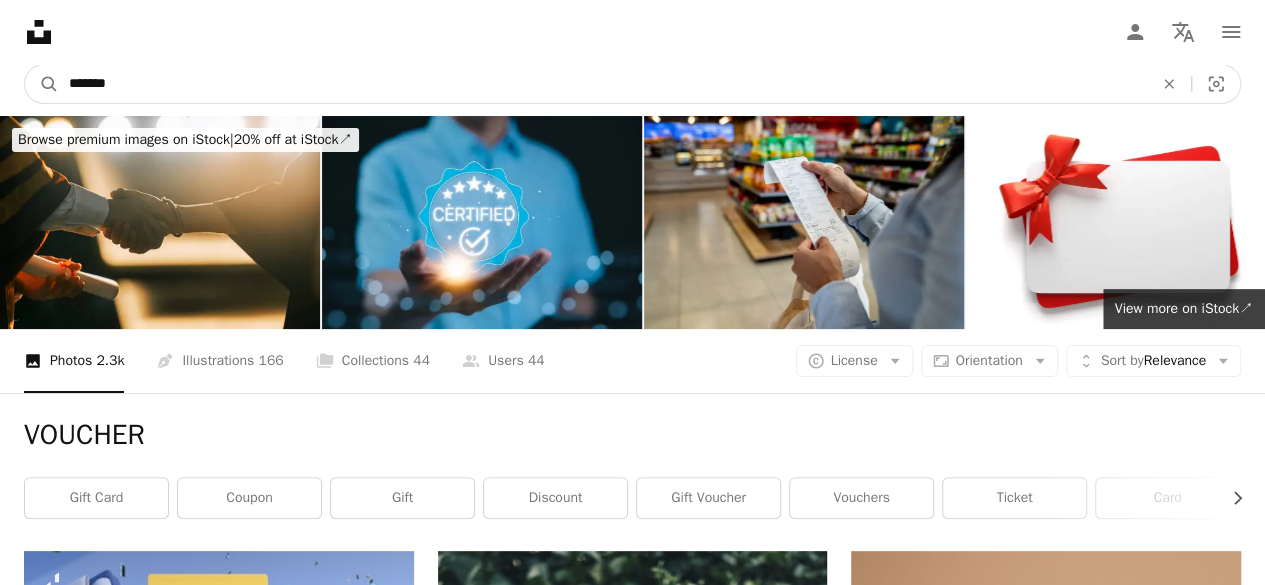 click on "*******" at bounding box center [603, 84] 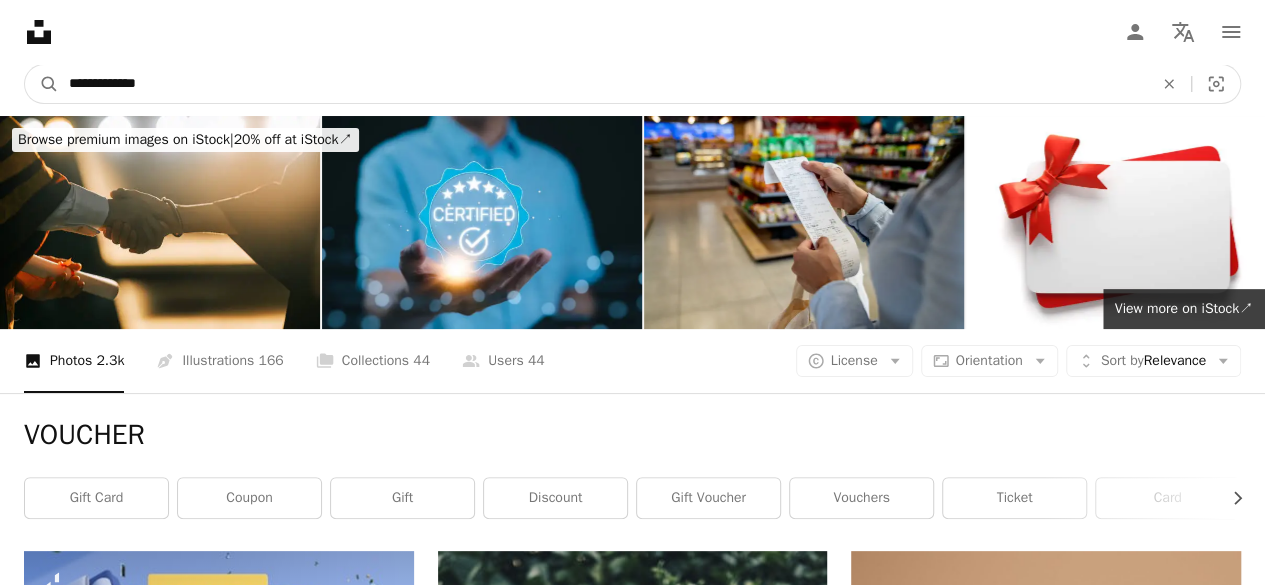 type on "**********" 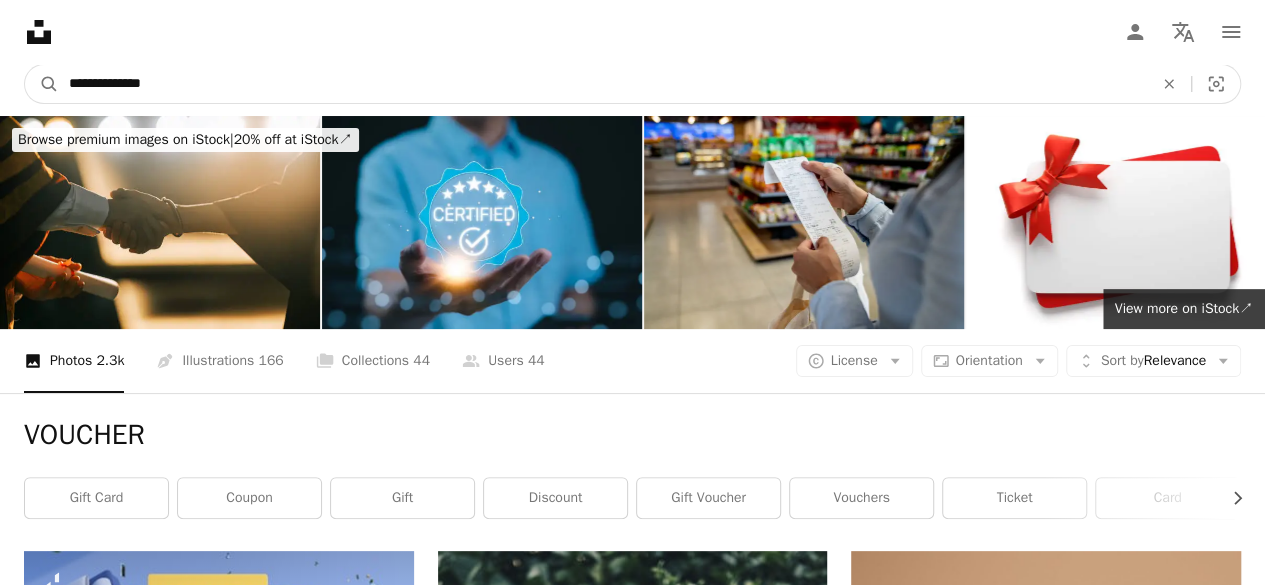 click on "A magnifying glass" at bounding box center [42, 84] 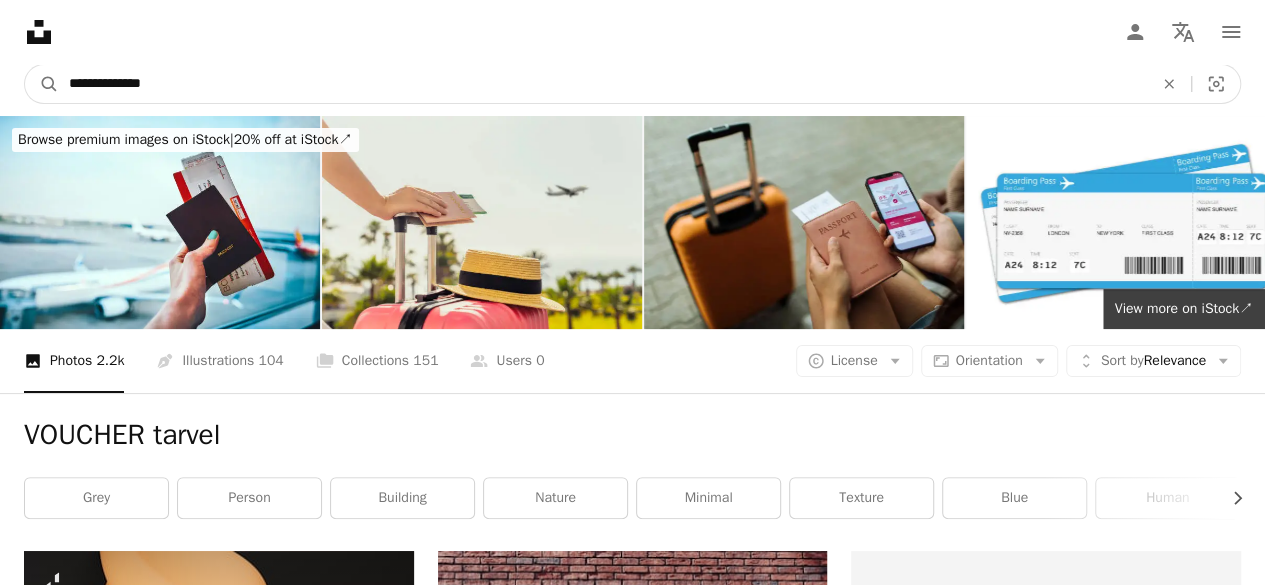 drag, startPoint x: 236, startPoint y: 77, endPoint x: 137, endPoint y: 90, distance: 99.849884 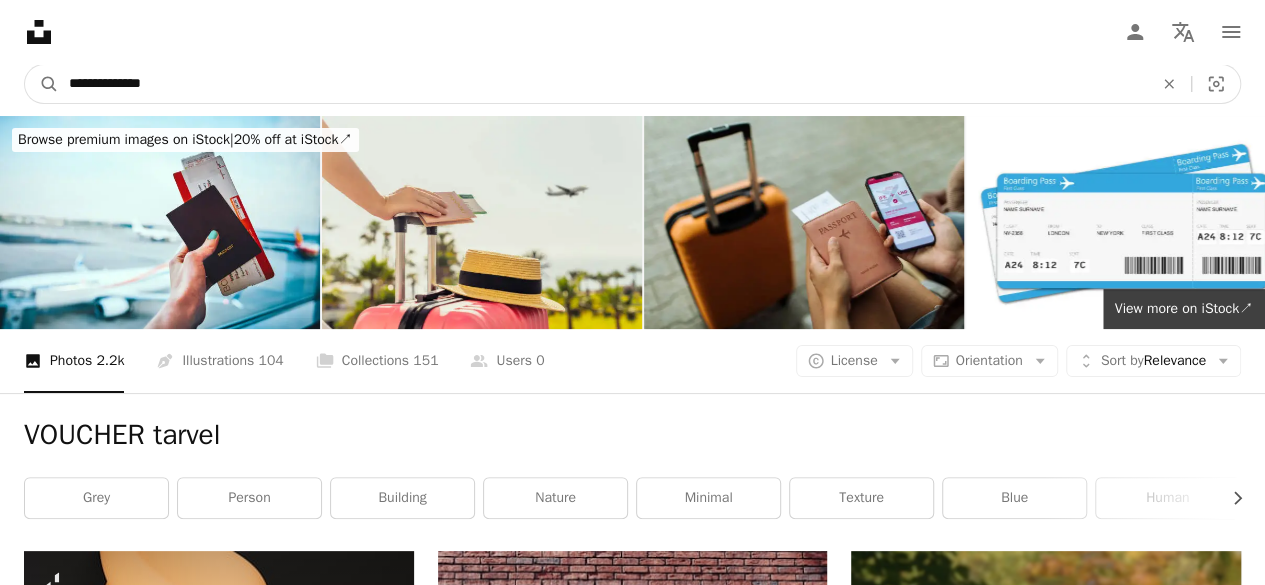 type on "**********" 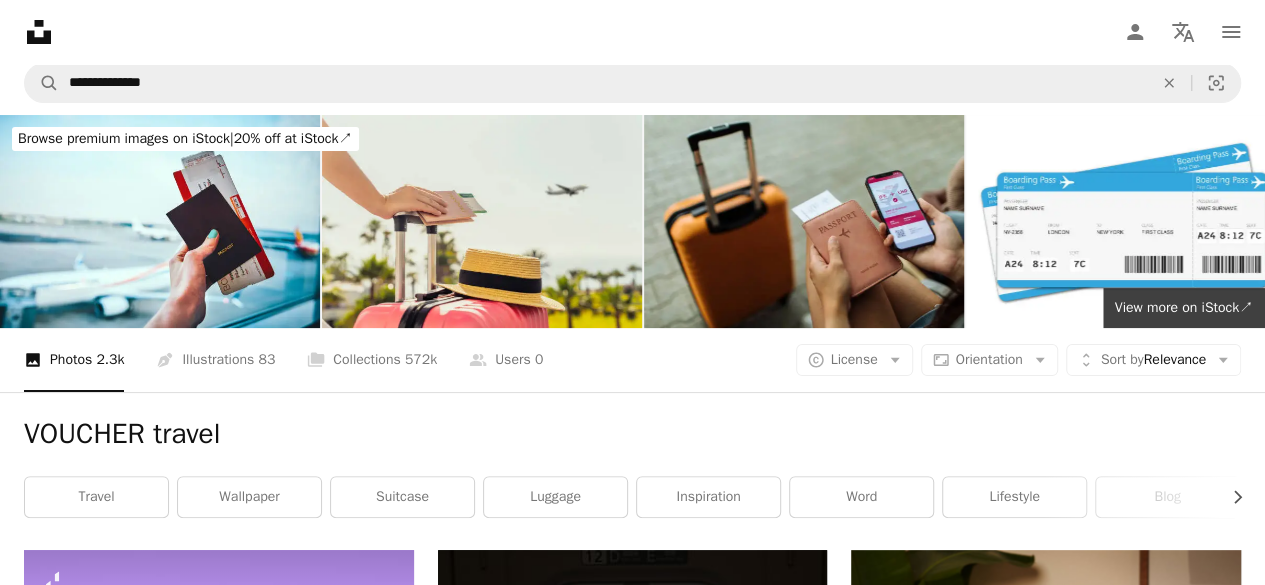 scroll, scrollTop: 0, scrollLeft: 0, axis: both 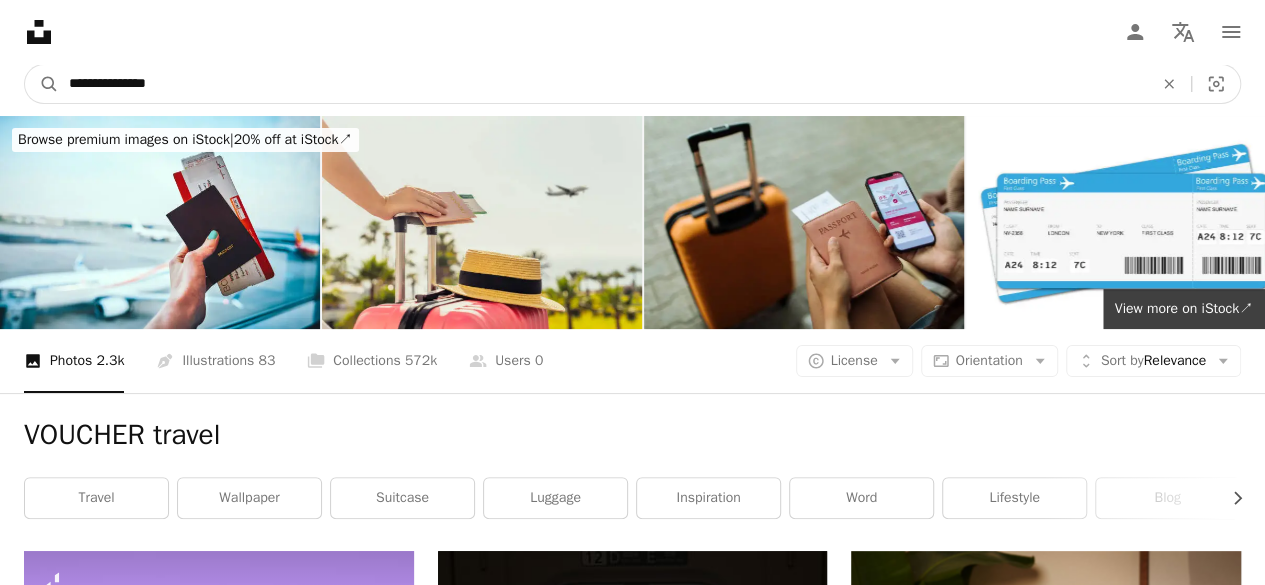 click on "**********" at bounding box center [603, 84] 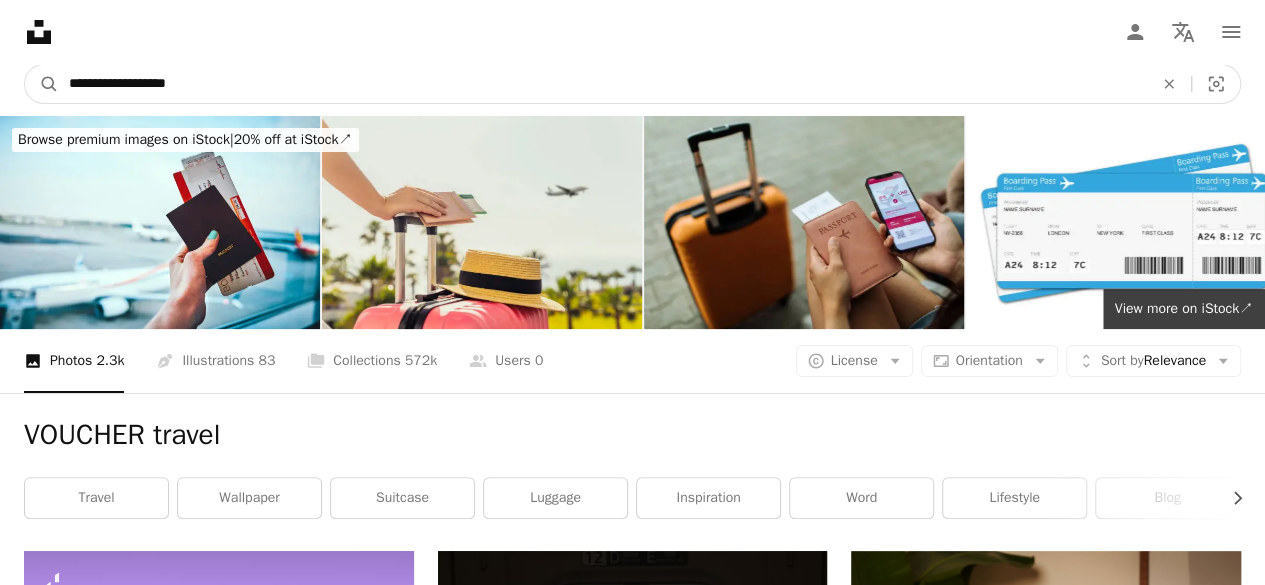 type on "**********" 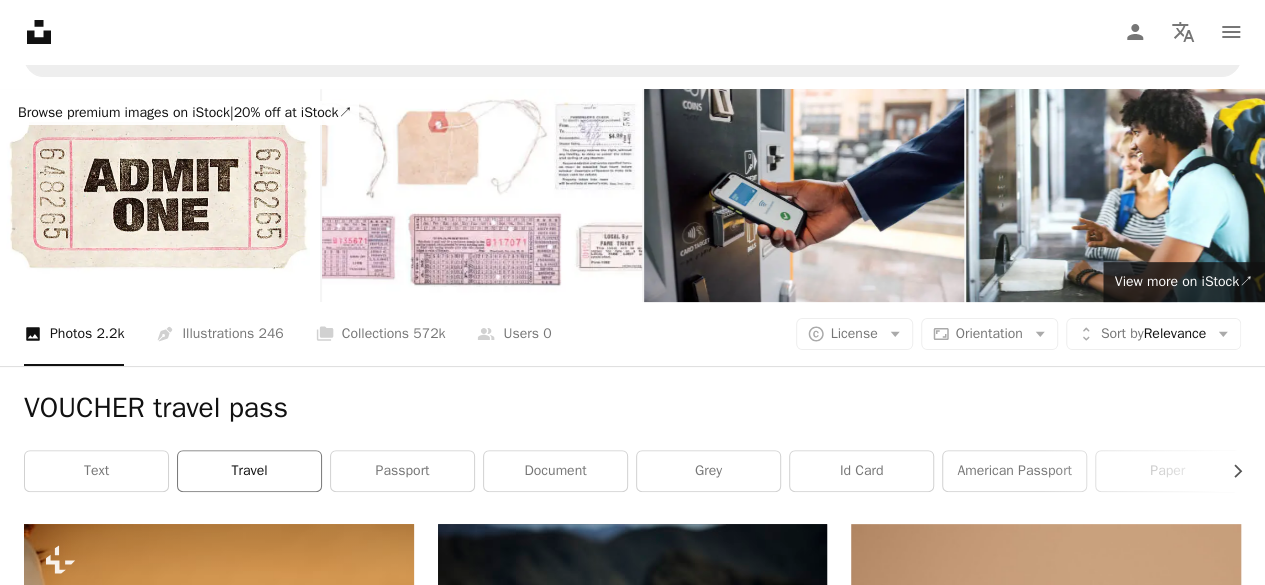 scroll, scrollTop: 0, scrollLeft: 0, axis: both 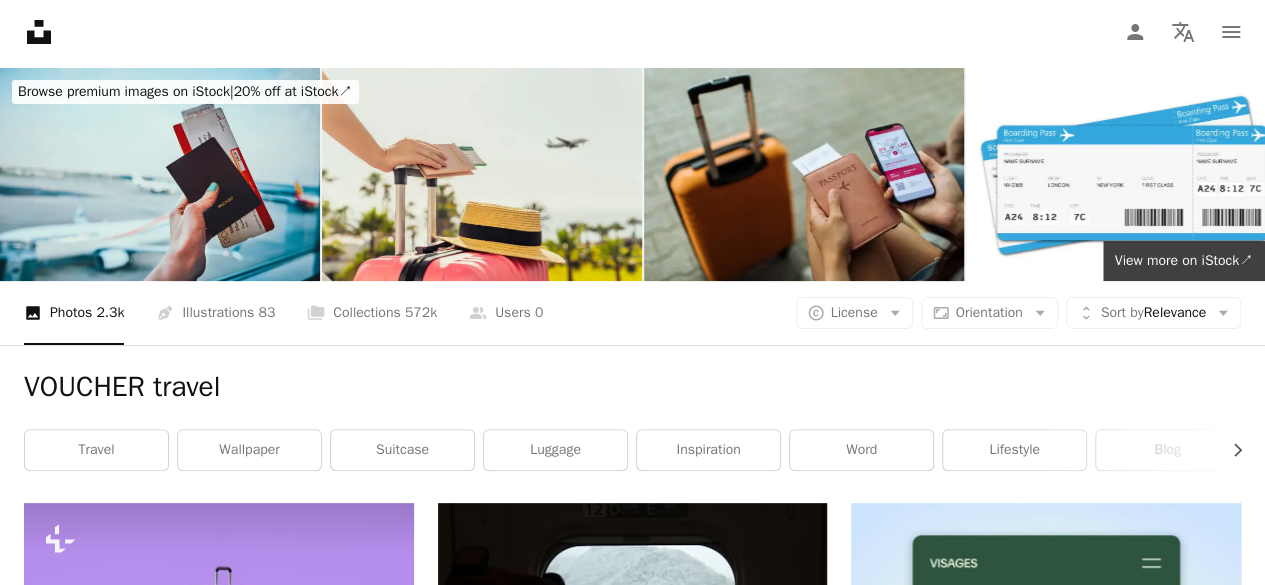 click at bounding box center (160, 174) 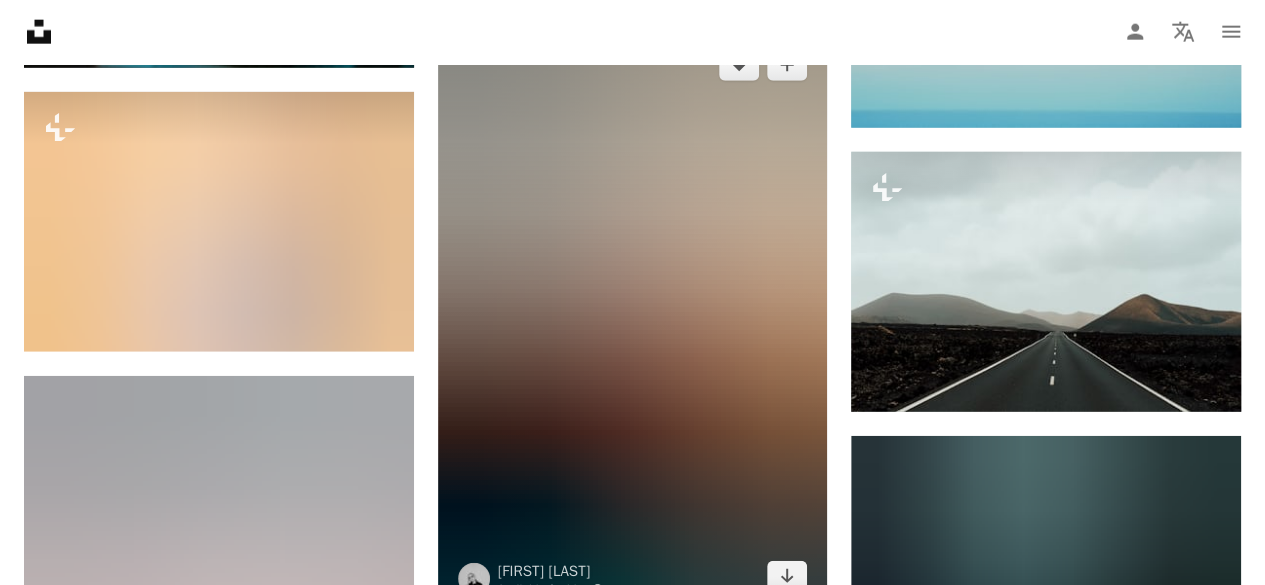 scroll, scrollTop: 2551, scrollLeft: 0, axis: vertical 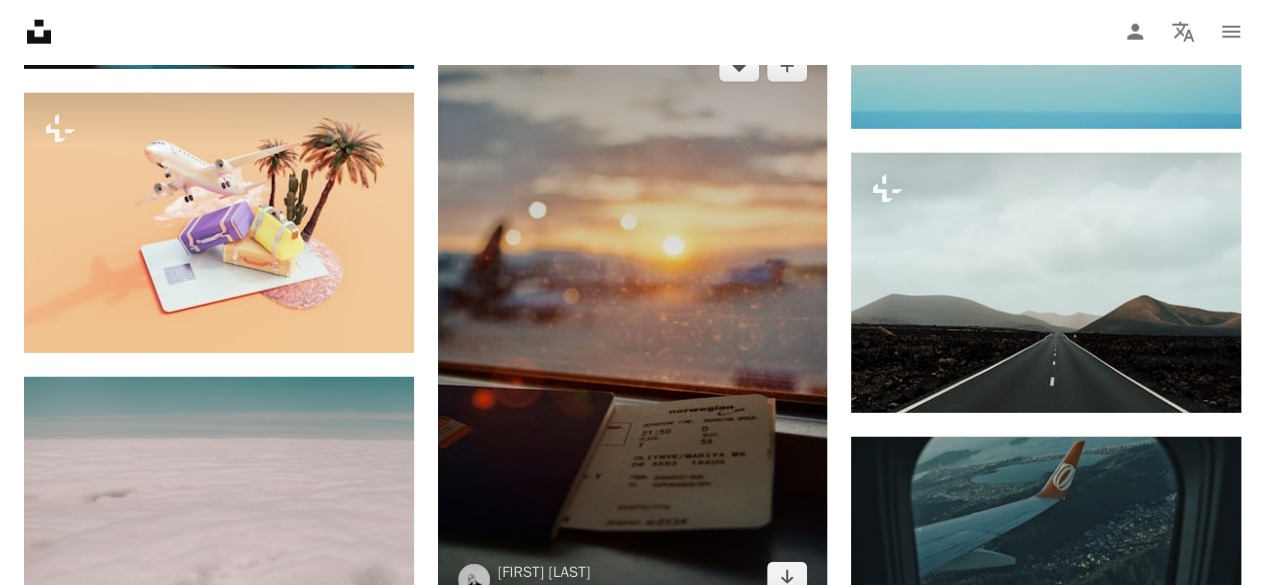 click at bounding box center [633, 322] 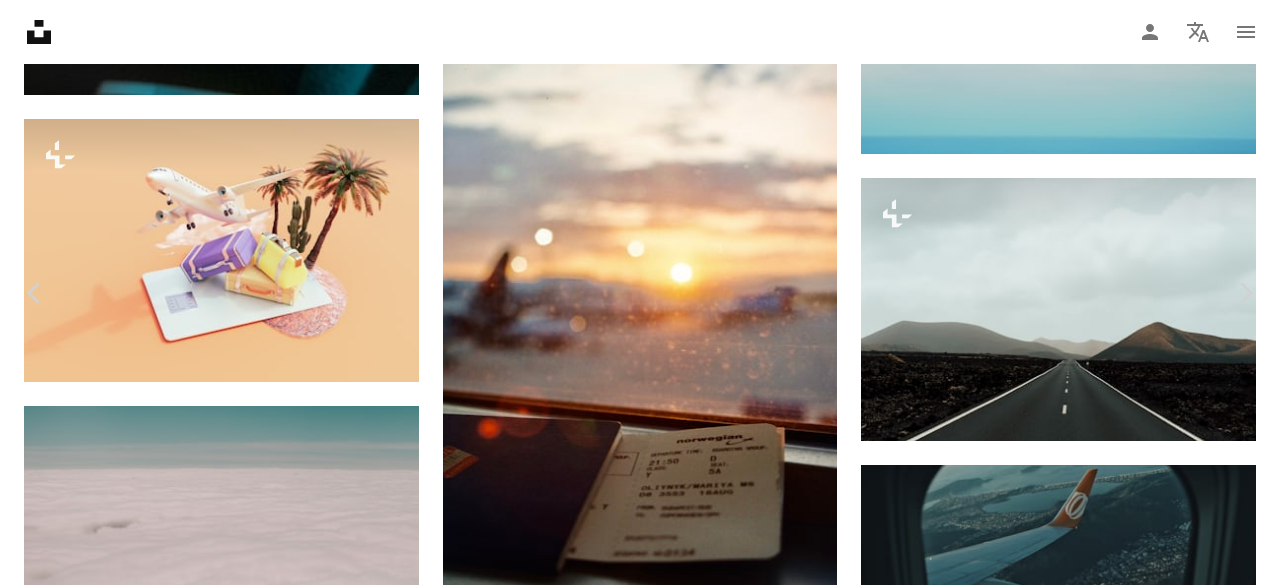 click on "An X shape Chevron left Chevron right [FIRST] [LAST] Available for hire A checkmark inside of a circle A heart A plus sign Edit image Plus sign for Unsplash+ Download free Chevron down Zoom in Views 1,435,774 Downloads 13,283 Featured in Photos A forward-right arrow Share Info icon Info More Actions [CITY] Airport, flying to [CITY], summer [YEAR]
A map marker [CITY] Airport, [CITY], [COUNTRY] Calendar outlined Published on July 14, 2020 Safety Free to use under the Unsplash License travel sunset summer airport plane norway passport copenhagen budapest fly ticket airlines departure boarding norwegian winter snow light text weather Public domain images Browse premium related images on iStock | Save 20% with code UNSPLASH20 View more on iStock ↗ Related images A heart A plus sign [FIRST] [LAST] Available for hire A checkmark inside of a circle Arrow pointing down A heart A plus sign [FIRST] [LAST] Available for hire A checkmark inside of a circle Arrow pointing down A heart A plus sign A heart [FIRST]" at bounding box center (640, 5426) 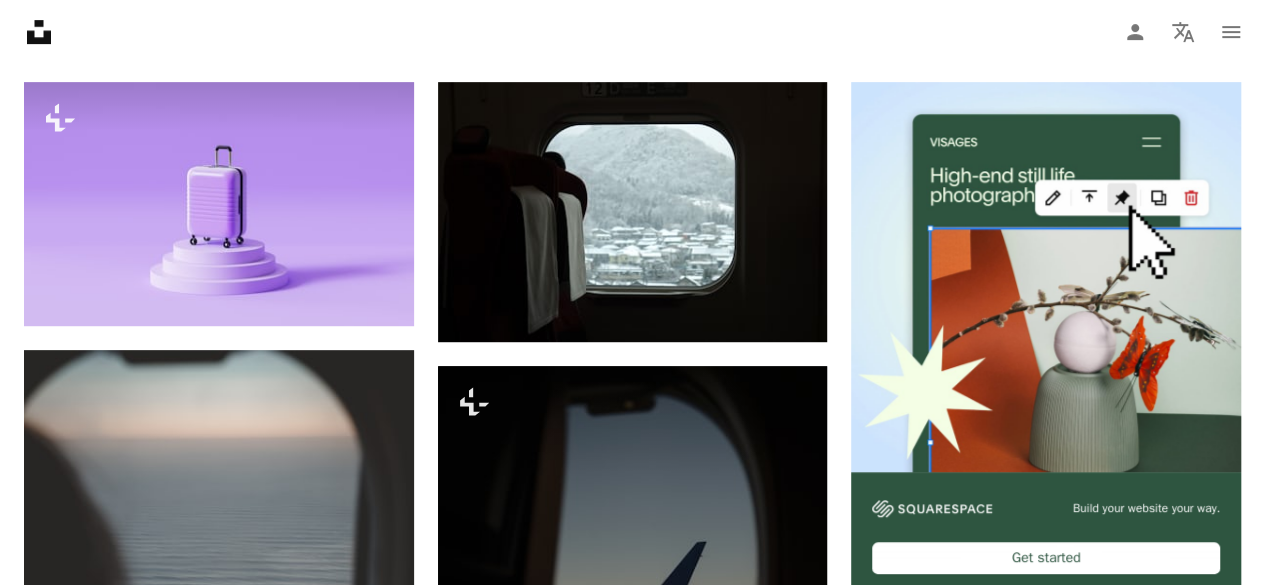 scroll, scrollTop: 0, scrollLeft: 0, axis: both 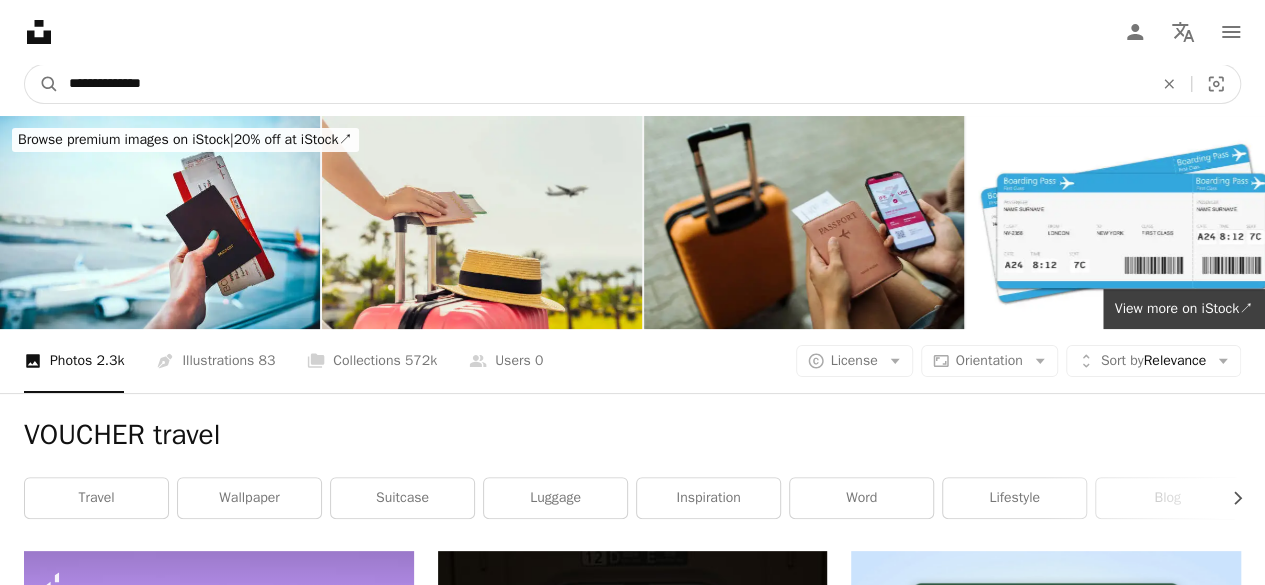 click on "**********" at bounding box center (603, 84) 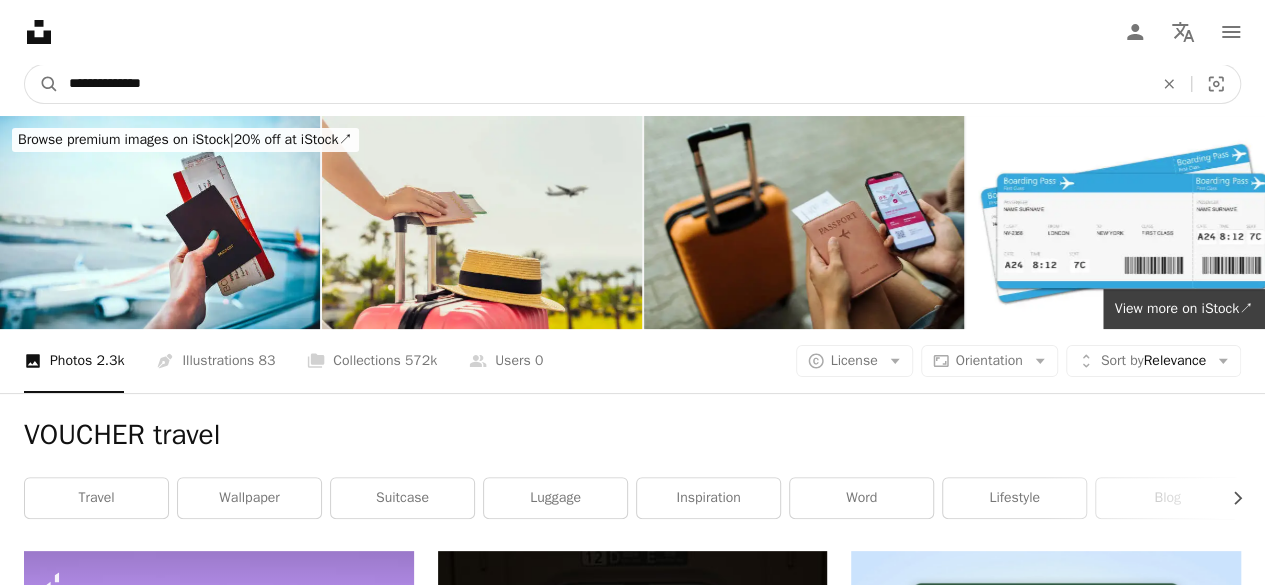 drag, startPoint x: 177, startPoint y: 81, endPoint x: 14, endPoint y: 109, distance: 165.38742 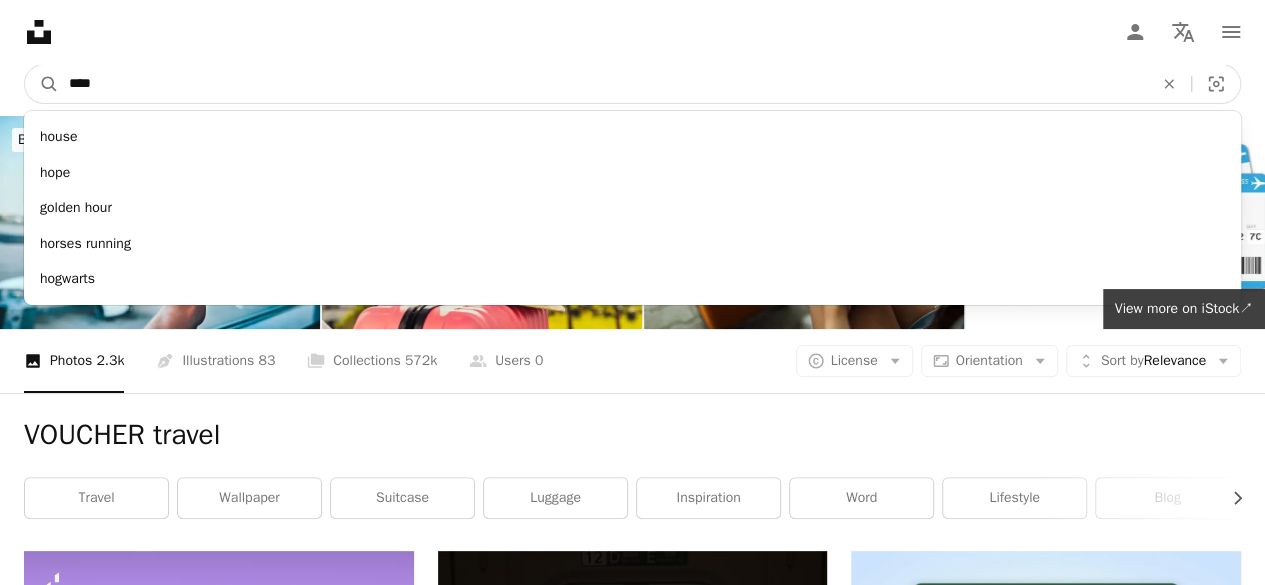 type on "*****" 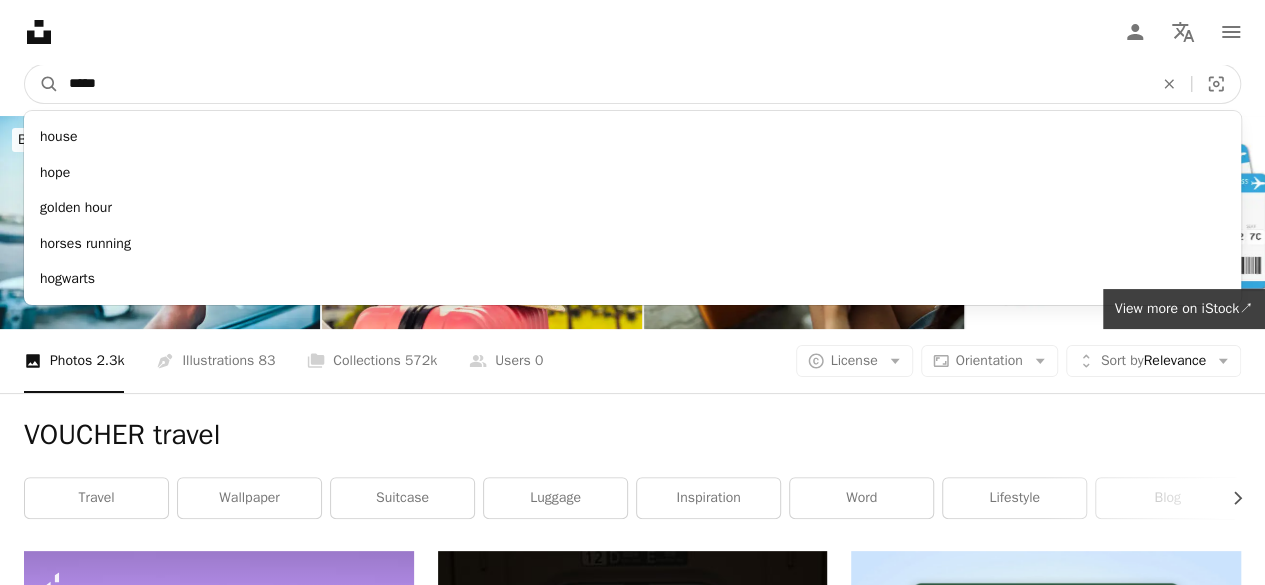 click on "A magnifying glass" at bounding box center (42, 84) 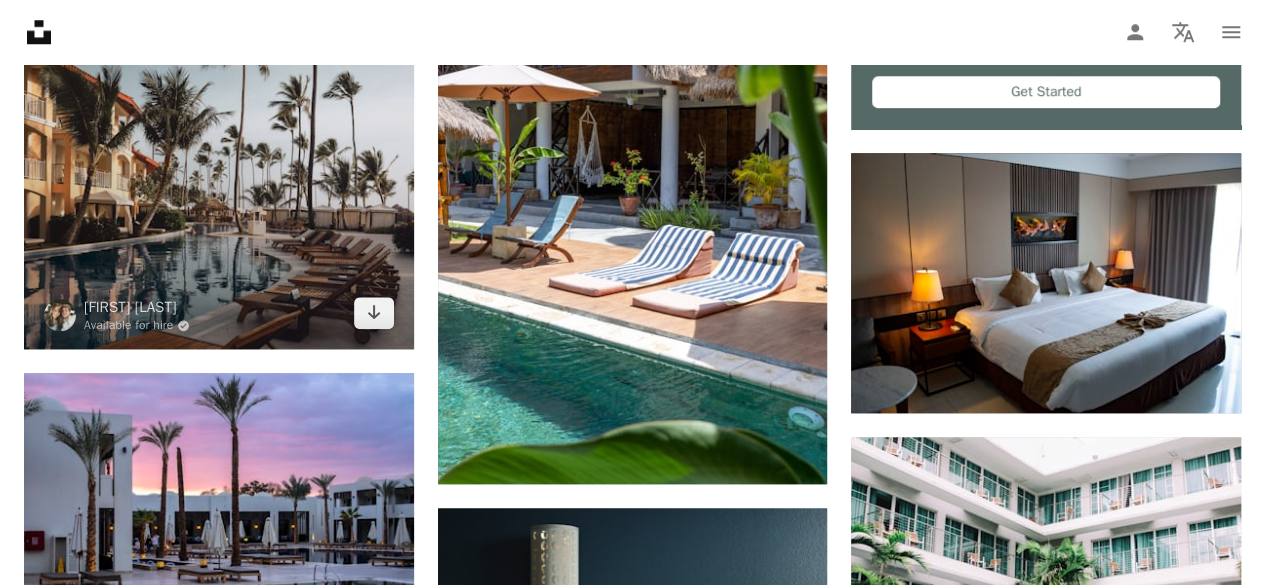 scroll, scrollTop: 944, scrollLeft: 0, axis: vertical 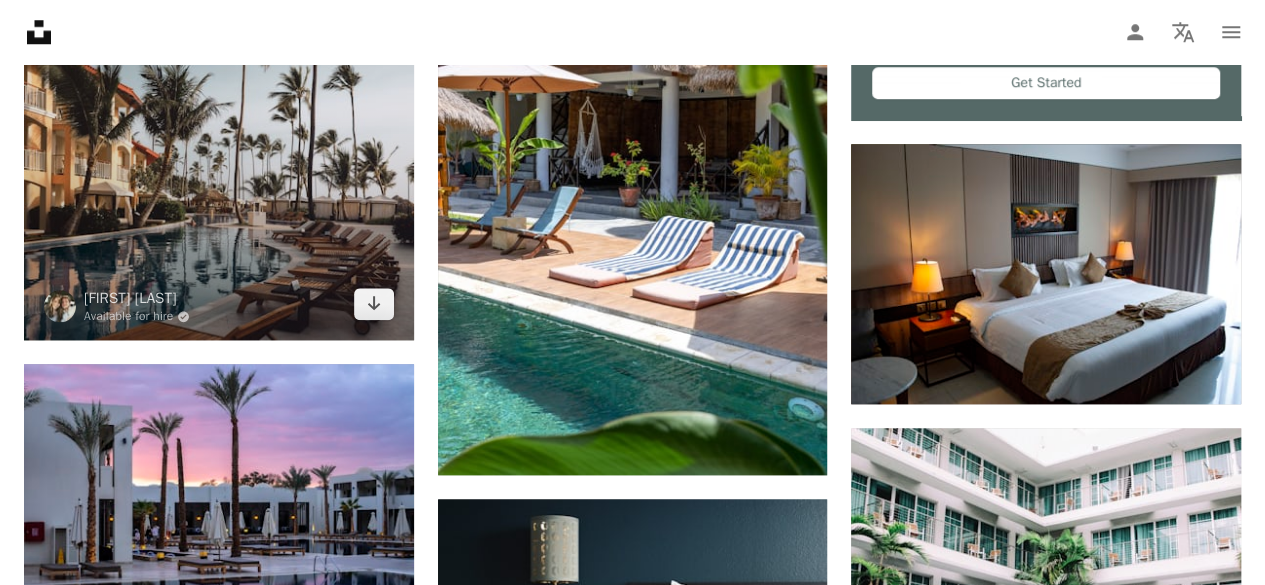 click at bounding box center [219, 96] 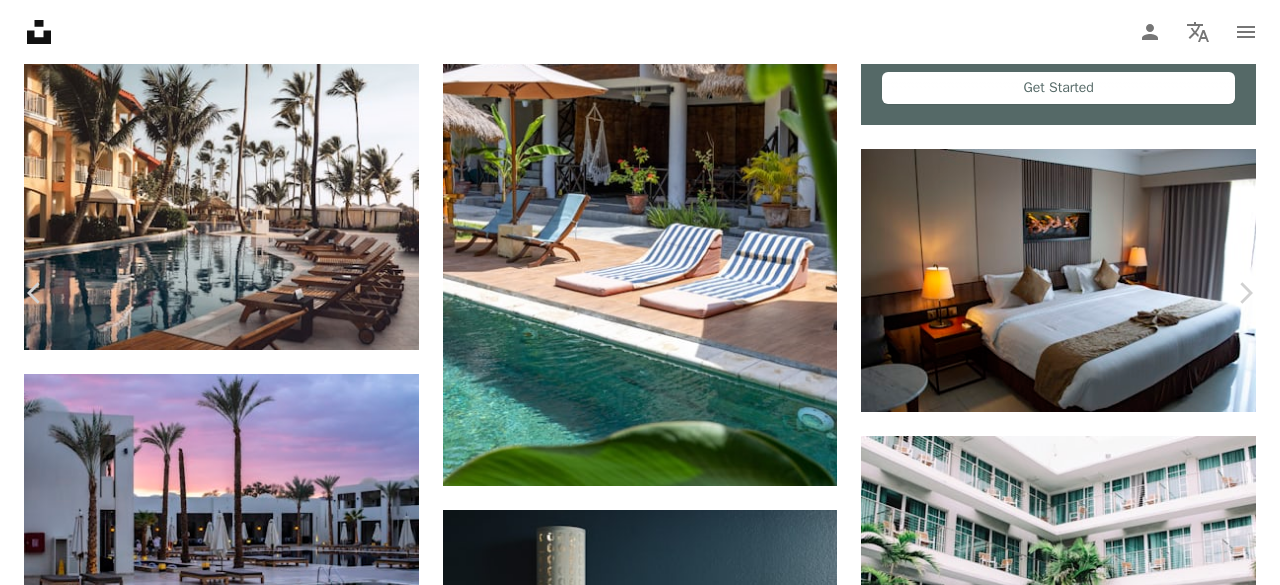 click on "An X shape Chevron left Chevron right [FIRST] [LAST] Available for hire A checkmark inside of a circle A heart A plus sign Edit image Plus sign for Unsplash+ Download free Chevron down Zoom in Views 10,398,282 Downloads 120,497 Featured in Photos A forward-right arrow Share Info icon Info More Actions A map marker Majestic Elegance - [CITY], [CITY], [COUNTRY] Calendar outlined Published on February 4, 2019 Camera NIKON CORPORATION, NIKON D610 Safety Free to use under the Unsplash License sunrise grey hotel trees luxury pool dark blue palm trees resort palm warm golden hour dominican republic palms punta cana islands travel building city summer Backgrounds Browse premium related images on iStock | Save 20% with code UNSPLASH20 View more on iStock ↗ Related images A heart A plus sign [FIRST] [LAST] Arrow pointing down A heart A plus sign [FIRST] [LAST] Available for hire A checkmark inside of a circle Arrow pointing down A heart A plus sign [FIRST] [LAST] Available for hire A heart" at bounding box center (640, 3755) 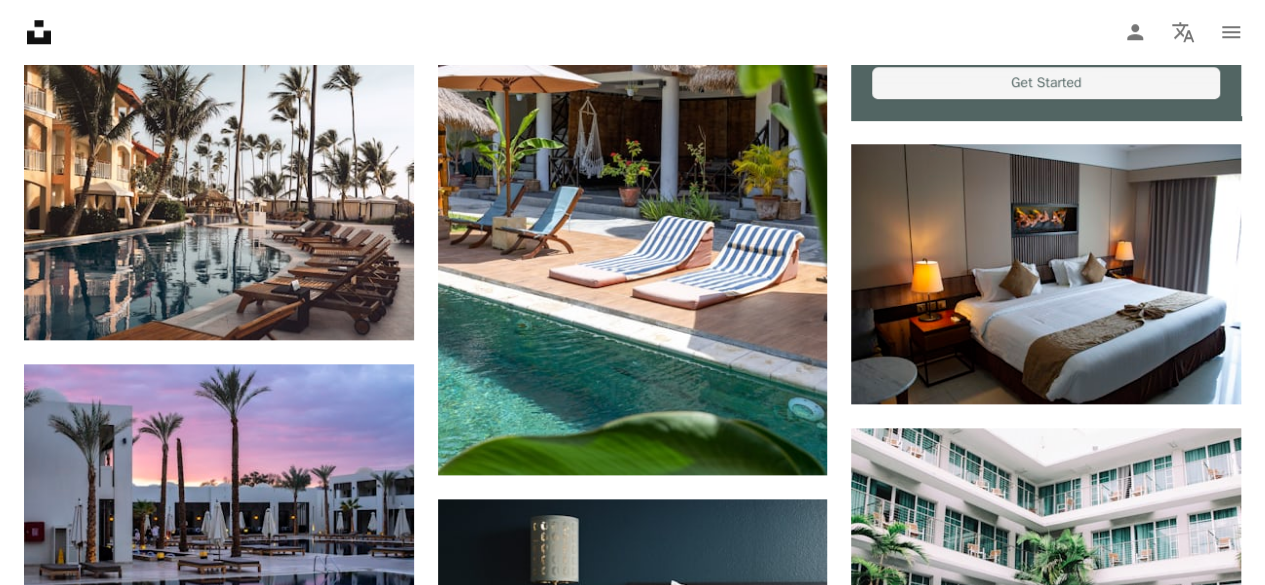 scroll, scrollTop: 0, scrollLeft: 0, axis: both 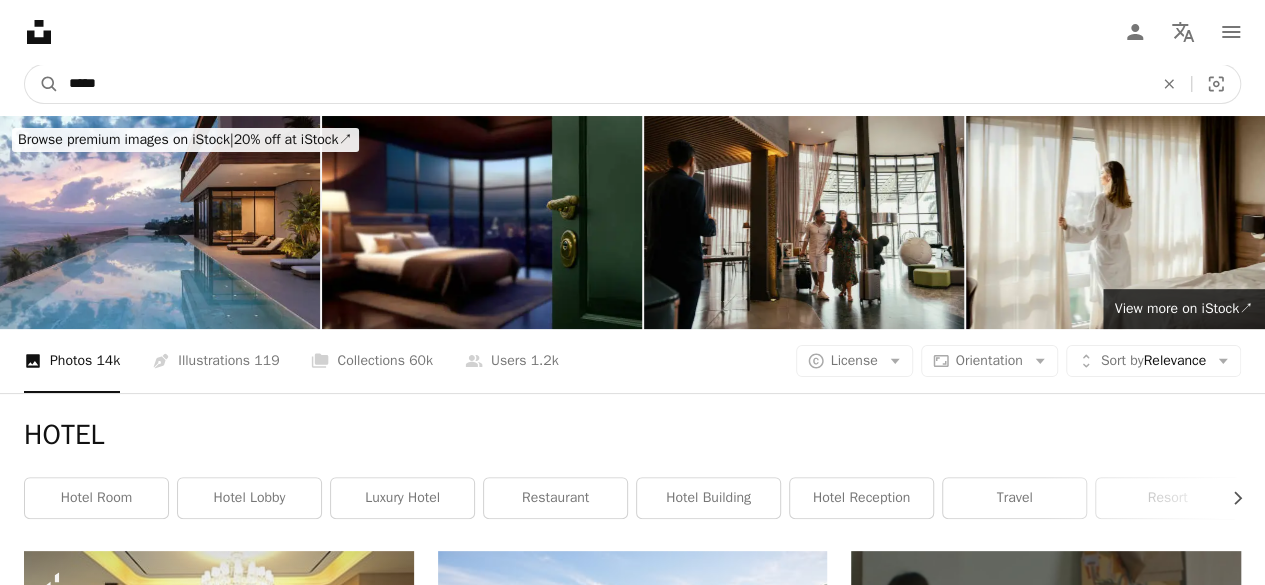 click on "*****" at bounding box center [603, 84] 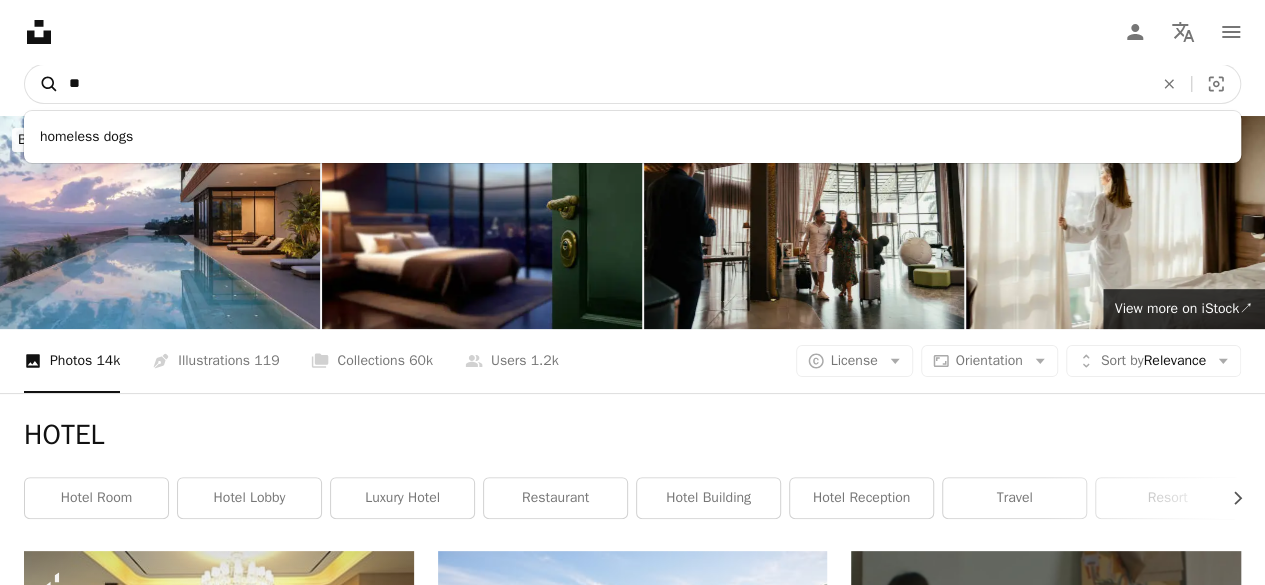 type on "*" 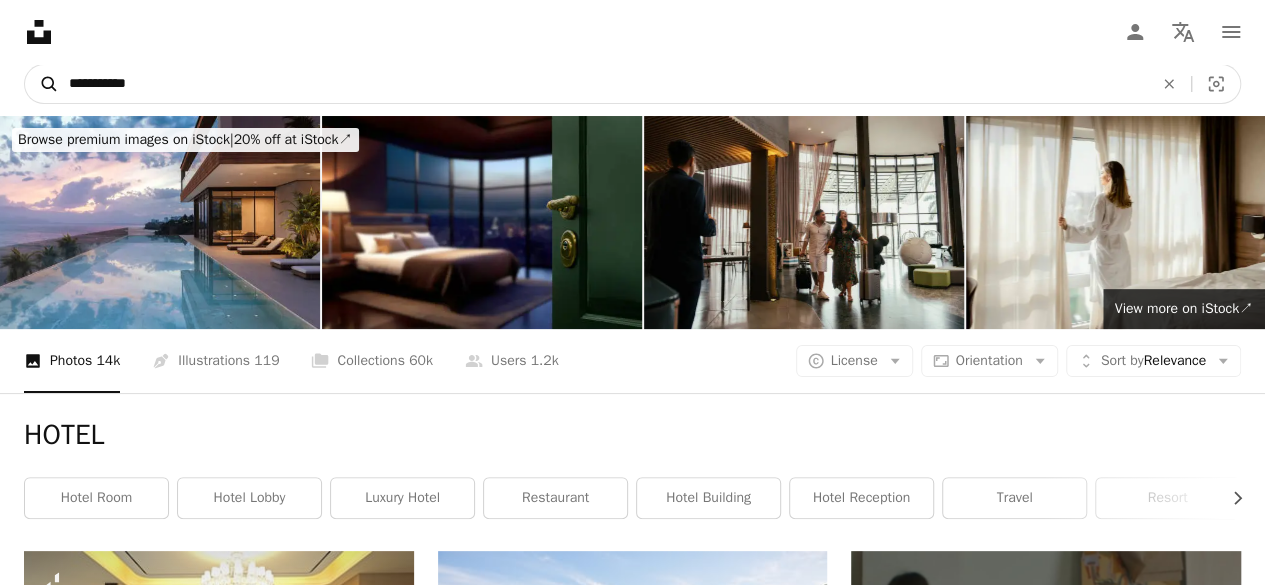 type on "**********" 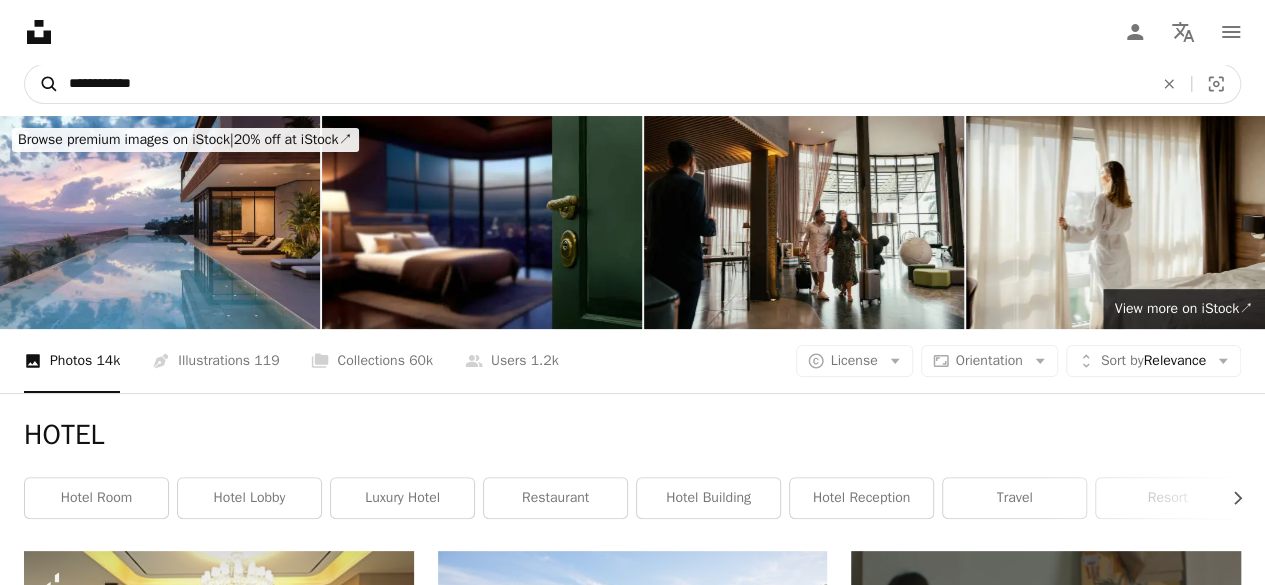 click on "A magnifying glass" at bounding box center (42, 84) 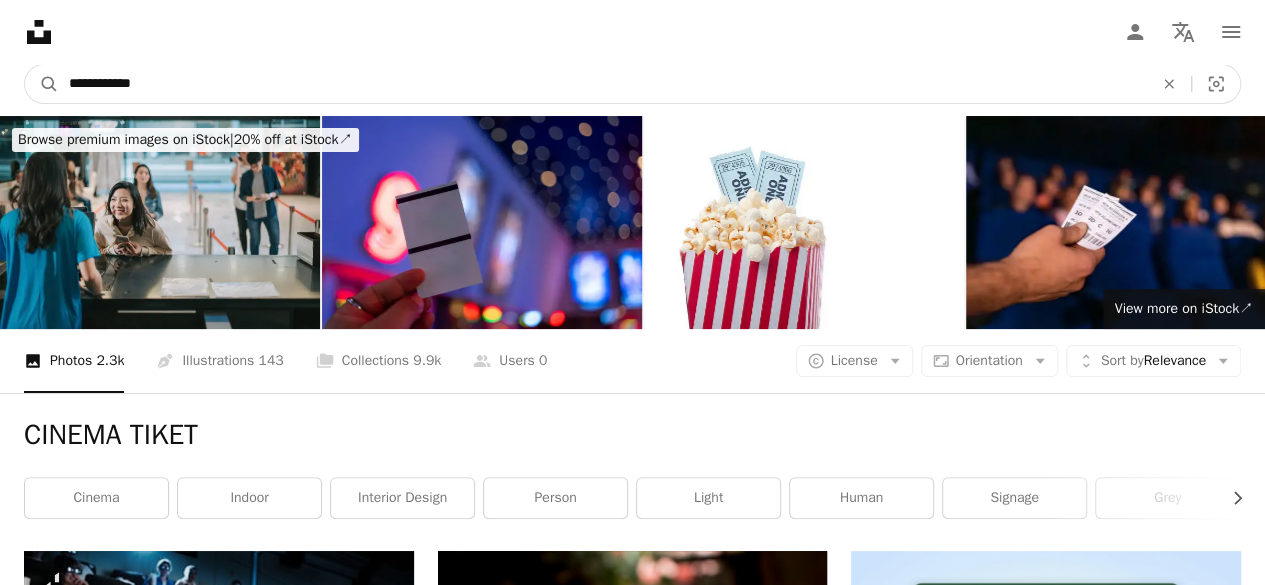 click on "**********" at bounding box center (603, 84) 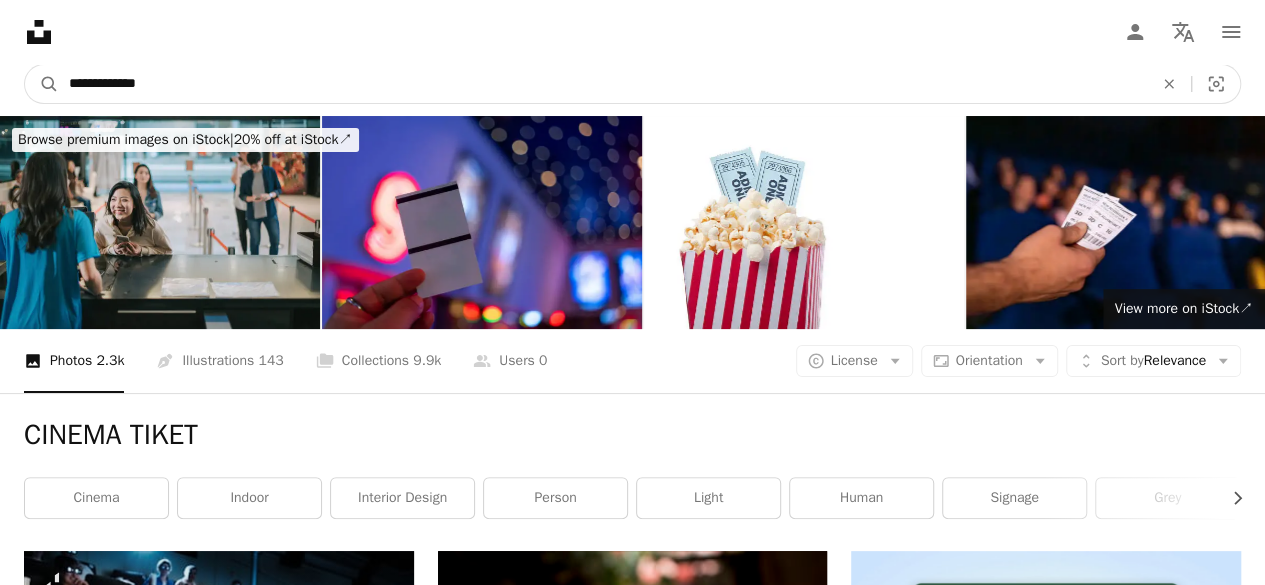 type on "**********" 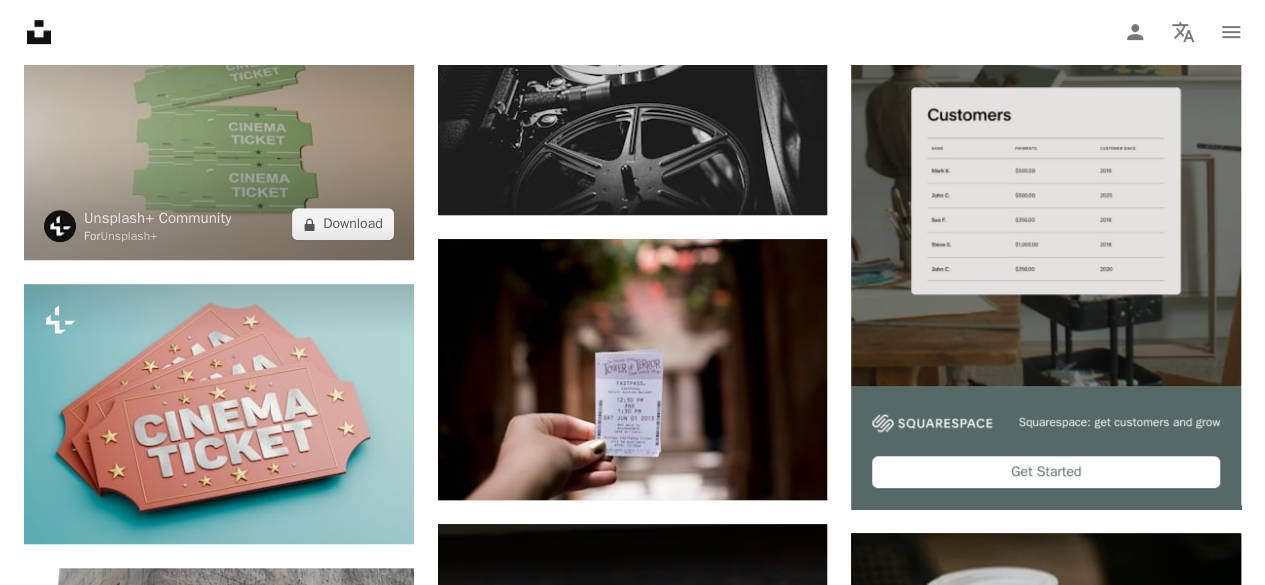 scroll, scrollTop: 558, scrollLeft: 0, axis: vertical 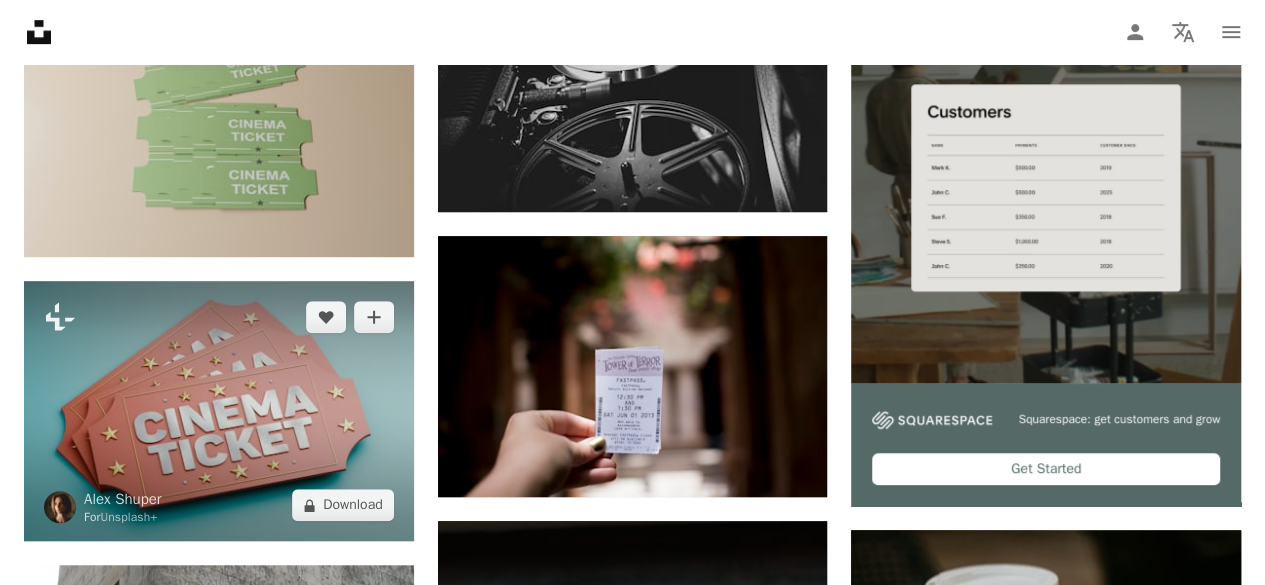 click at bounding box center [219, 411] 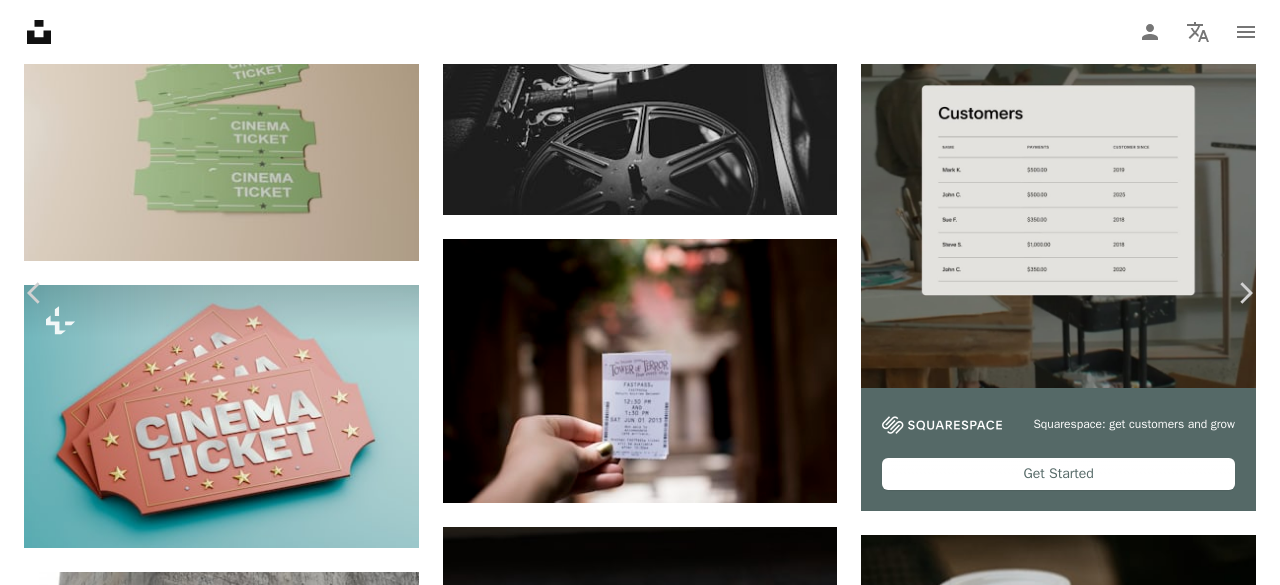 click on "An X shape Chevron left Chevron right [FIRST] [LAST] For Unsplash+ A heart A plus sign Edit image Plus sign for Unsplash+ A lock Download Zoom in A forward-right arrow Share More Actions Calendar outlined Published on March 8, 2024 Safety Licensed under the Unsplash+ License wallpaper background art minimalist film cinema 3d render movies digital image render digital art ticket film production movie theatre digital render digital minimalism cinema ticket horizontal image Creative Commons images From this series Plus sign for Unsplash+ Plus sign for Unsplash+ Related images Plus sign for Unsplash+ A heart A plus sign Unsplash+ Community For Unsplash+ A lock Download Plus sign for Unsplash+ A heart A plus sign [FIRST] [LAST] For Unsplash+ A lock Download Plus sign for Unsplash+ A heart A plus sign Getty Images For Unsplash+ A lock Download Plus sign for Unsplash+ A heart A plus sign [FIRST] [LAST] For Unsplash+ A lock Download Plus sign for Unsplash+ A heart A plus sign [FIRST] [LAST] For" at bounding box center [640, 4261] 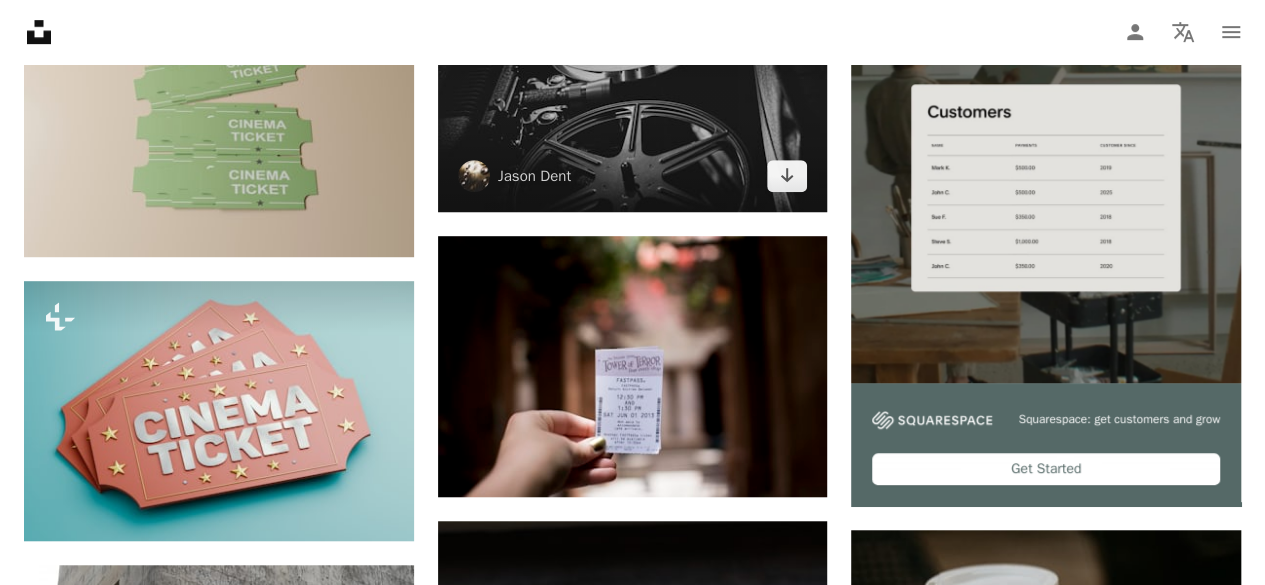scroll, scrollTop: 0, scrollLeft: 0, axis: both 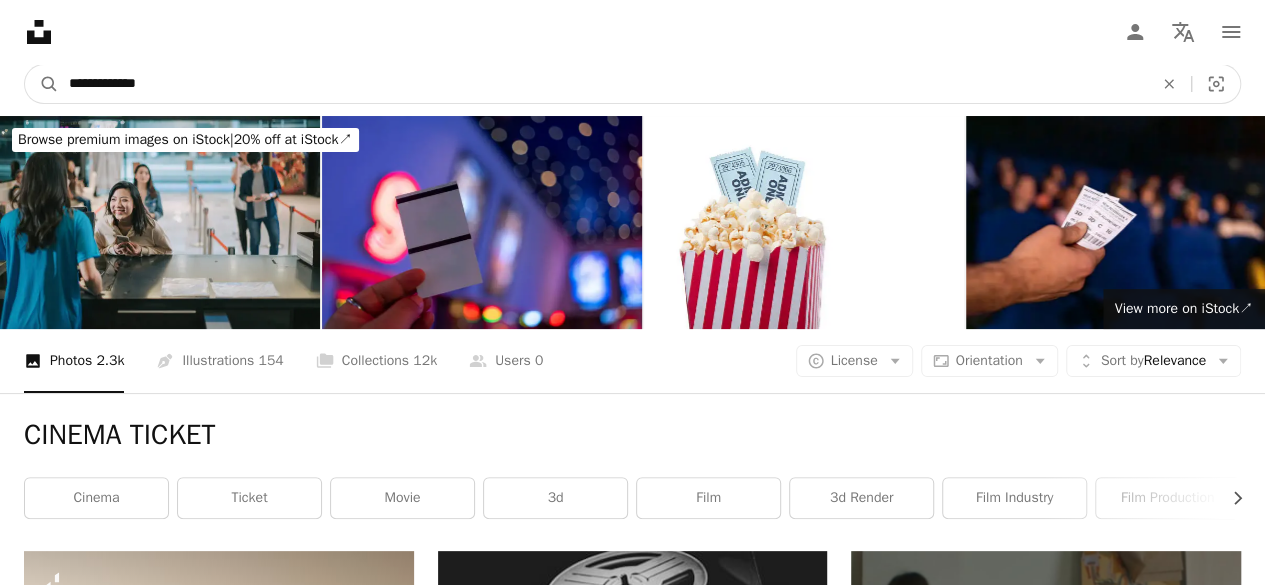 drag, startPoint x: 389, startPoint y: 99, endPoint x: 0, endPoint y: 117, distance: 389.41623 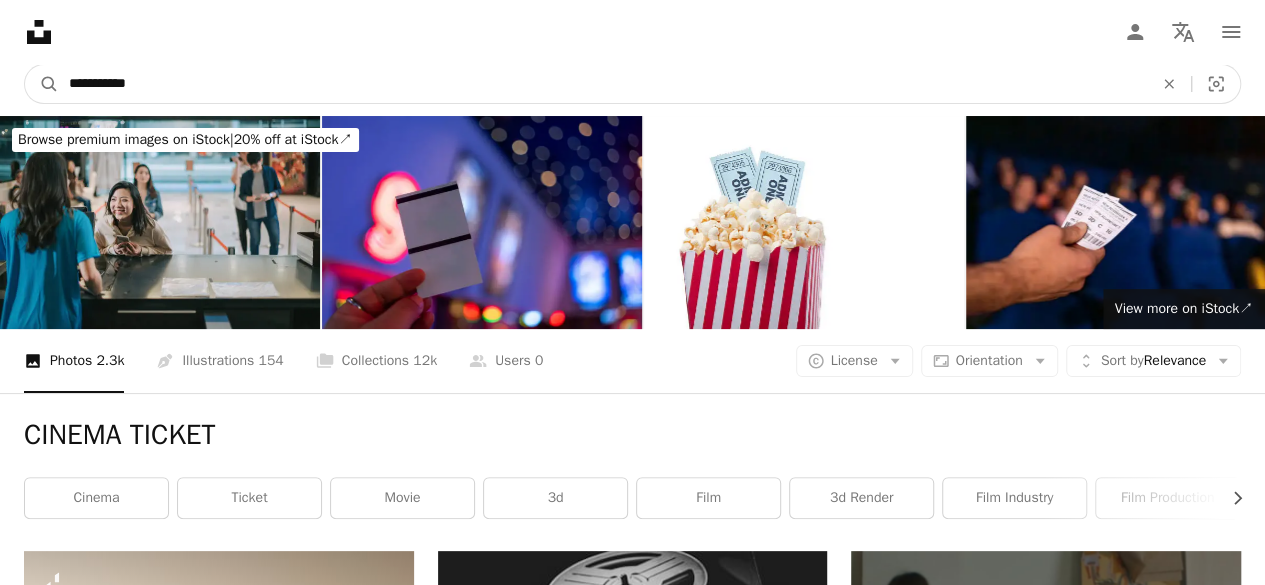 type on "**********" 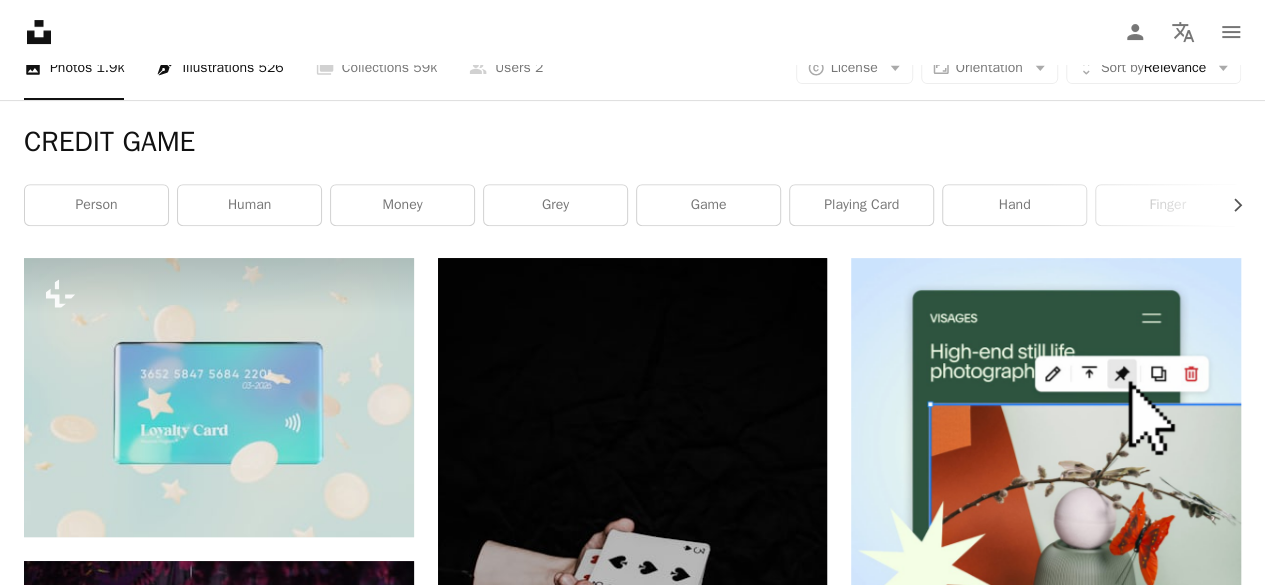 scroll, scrollTop: 0, scrollLeft: 0, axis: both 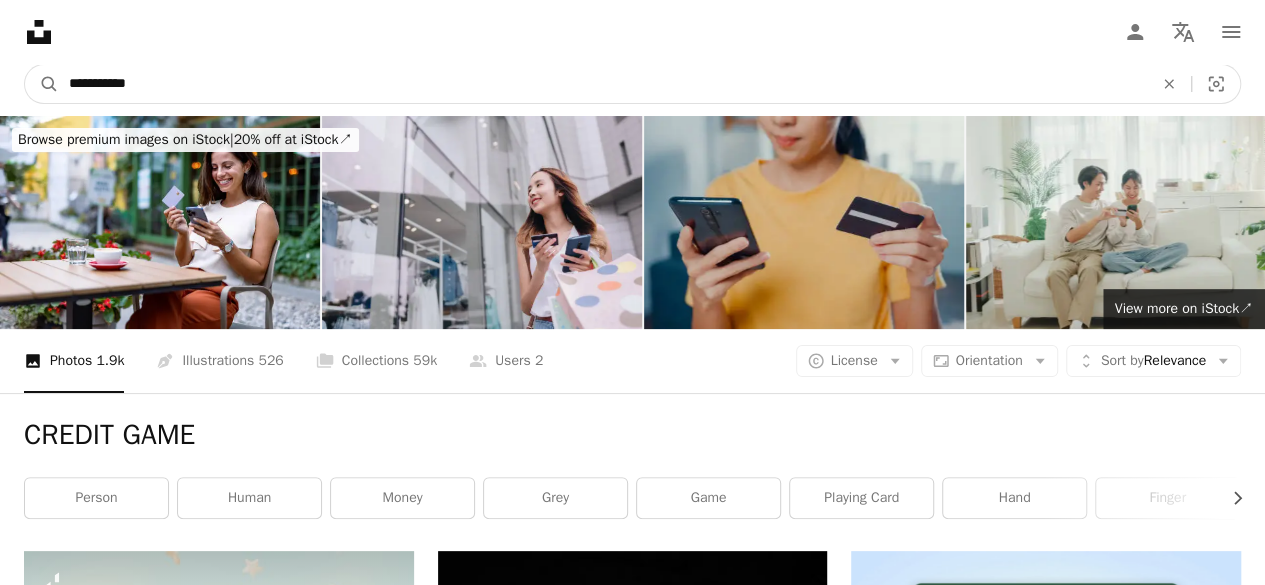 click on "**********" at bounding box center [603, 84] 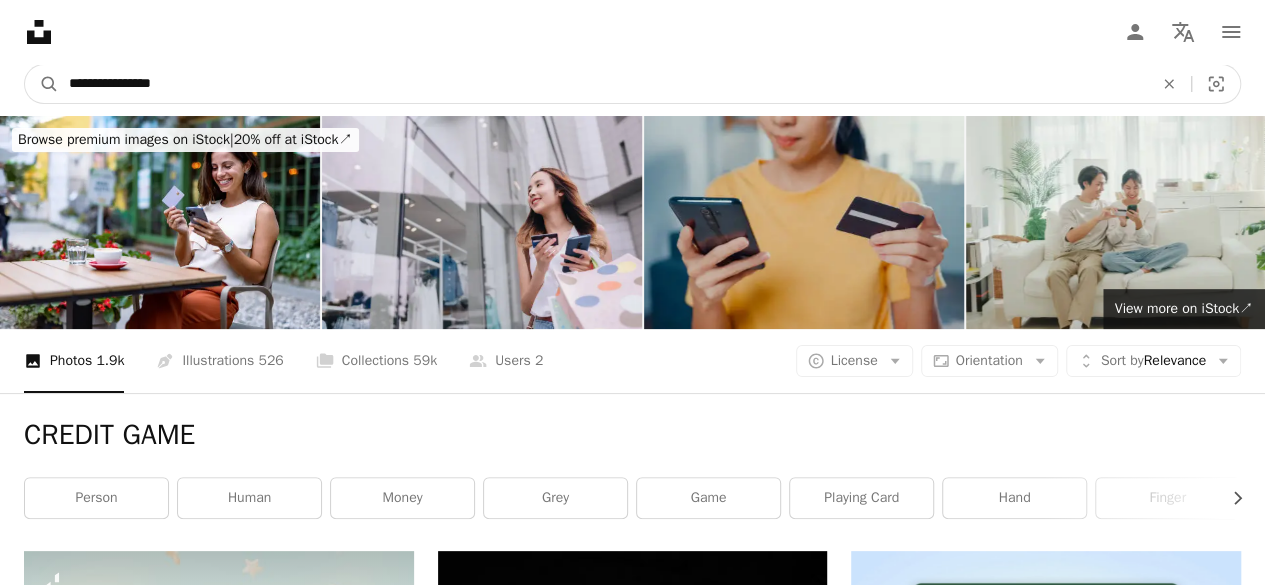 type on "**********" 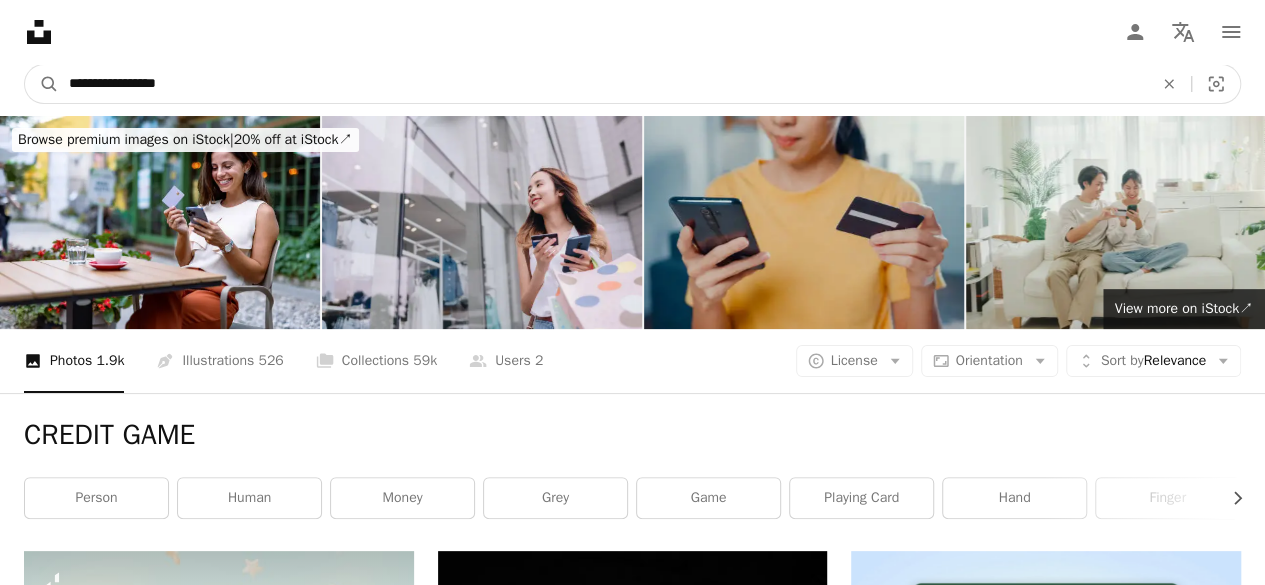 click on "A magnifying glass" at bounding box center (42, 84) 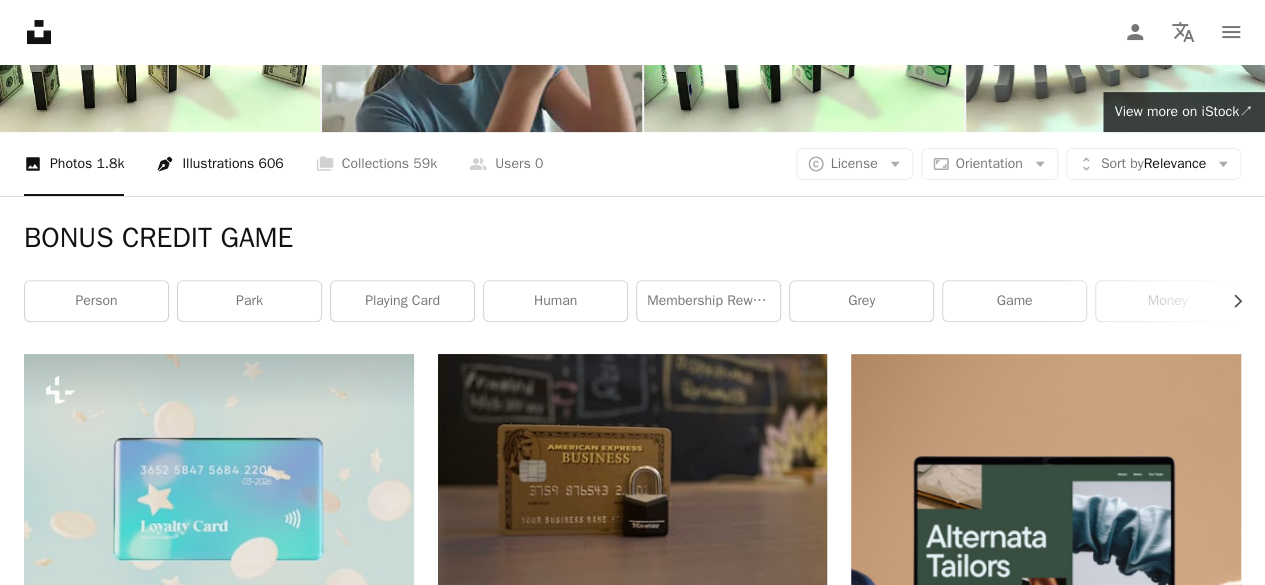 scroll, scrollTop: 0, scrollLeft: 0, axis: both 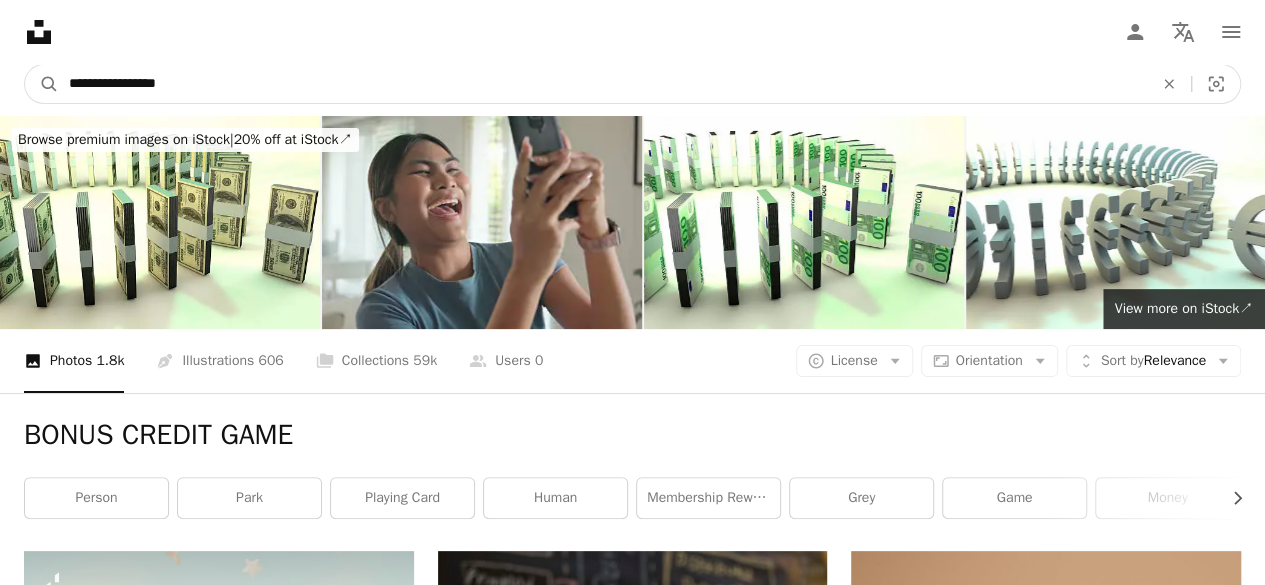 drag, startPoint x: 167, startPoint y: 79, endPoint x: 0, endPoint y: 77, distance: 167.01198 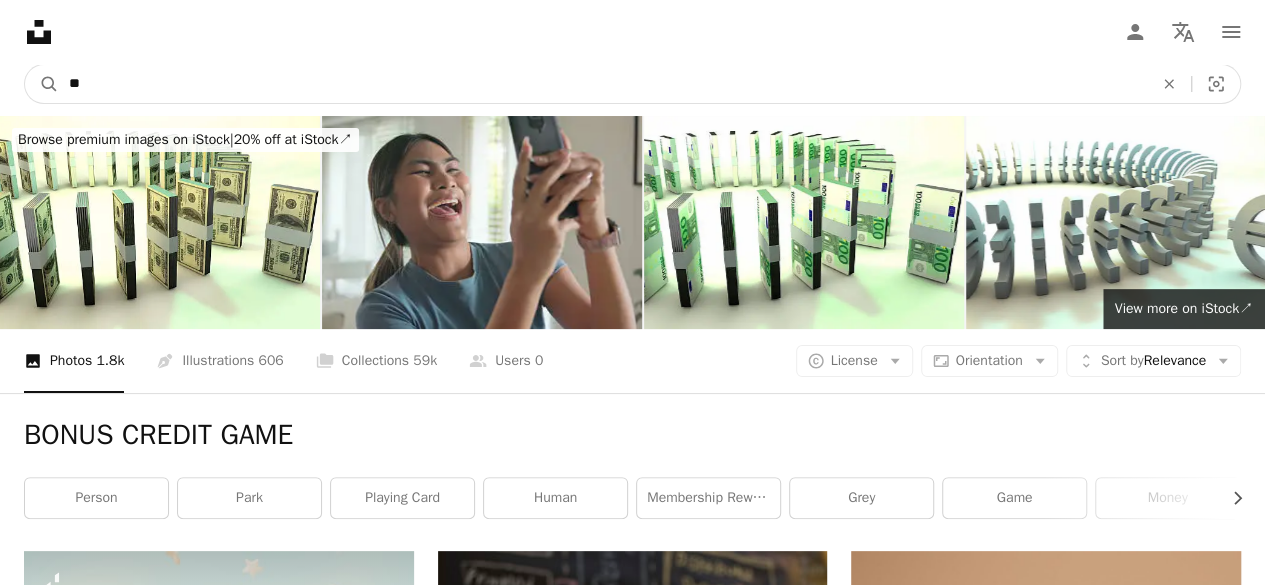 type on "*" 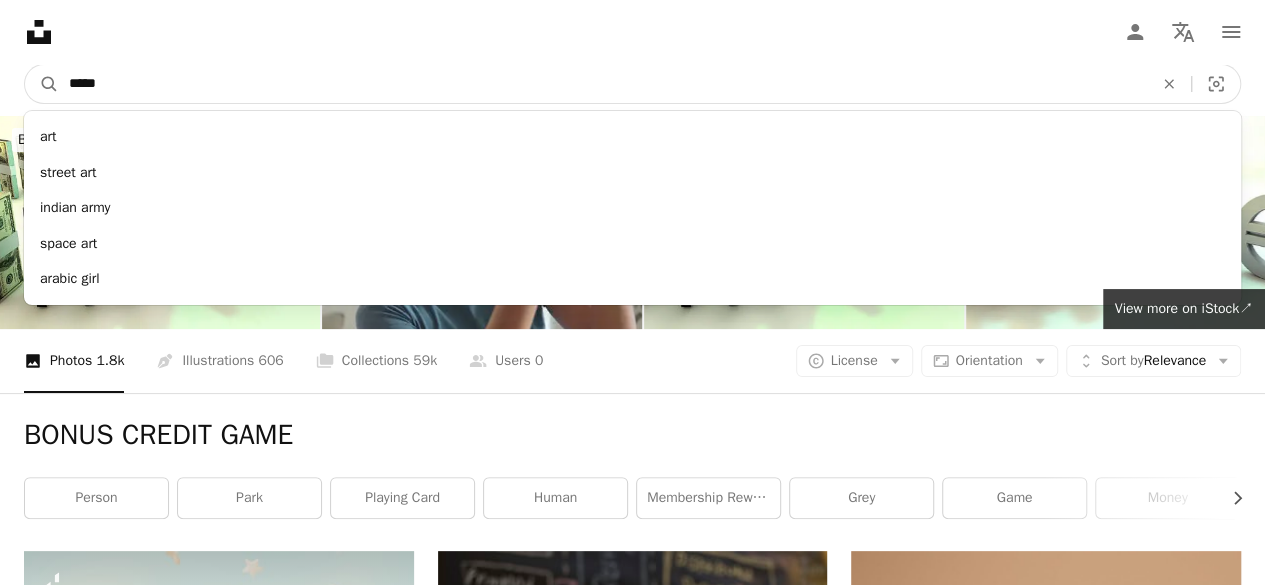type on "******" 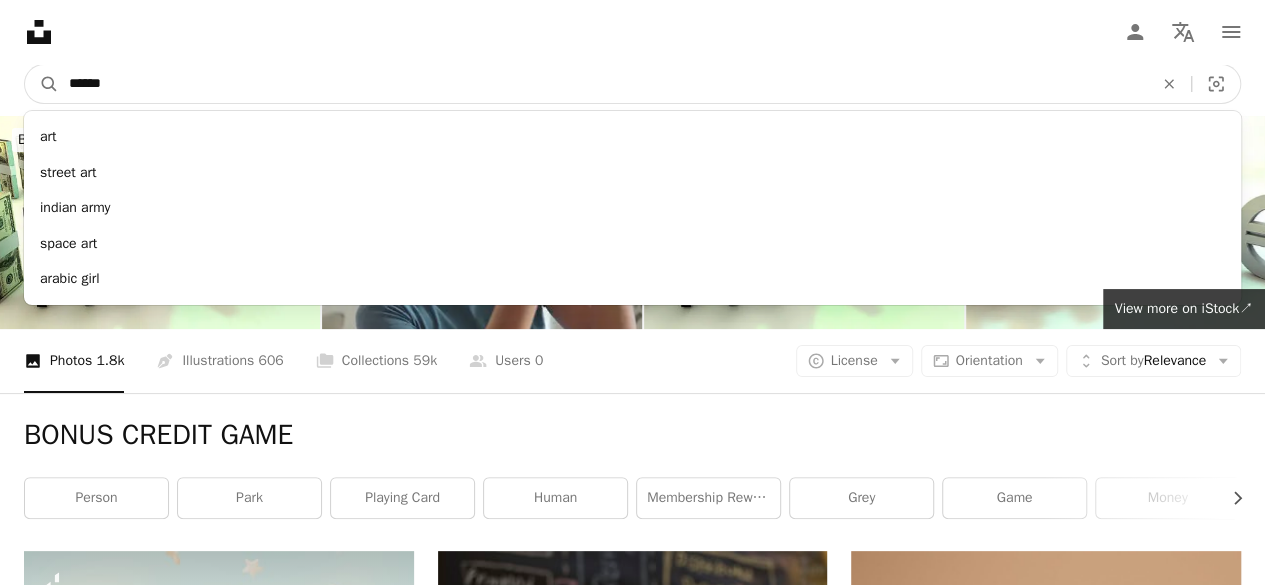 click on "A magnifying glass" at bounding box center [42, 84] 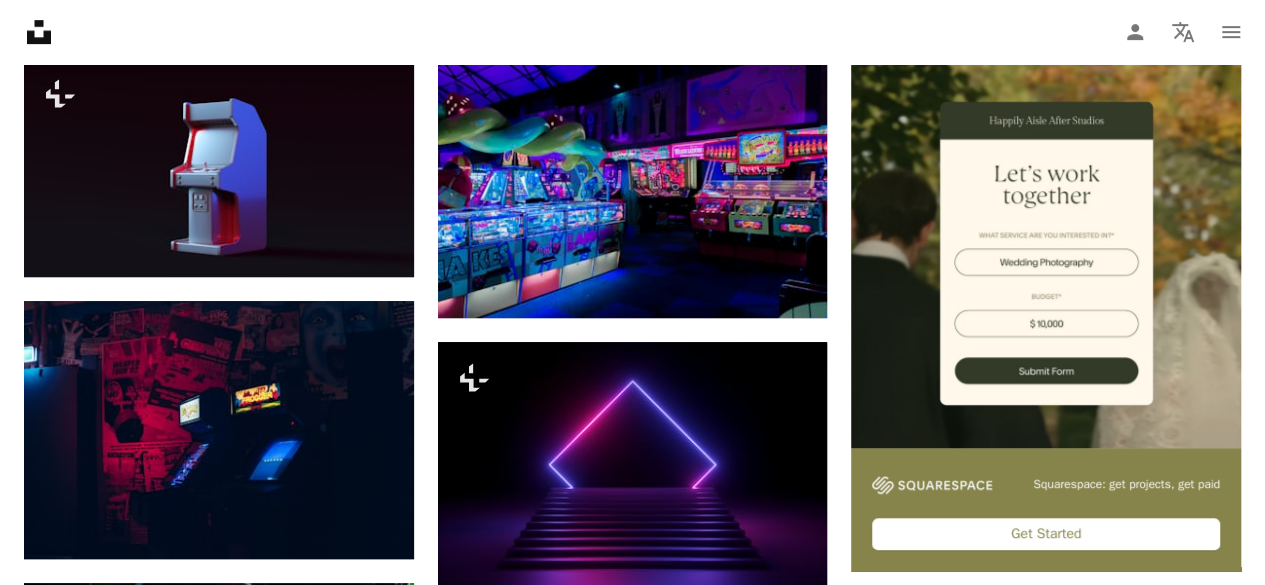 scroll, scrollTop: 491, scrollLeft: 0, axis: vertical 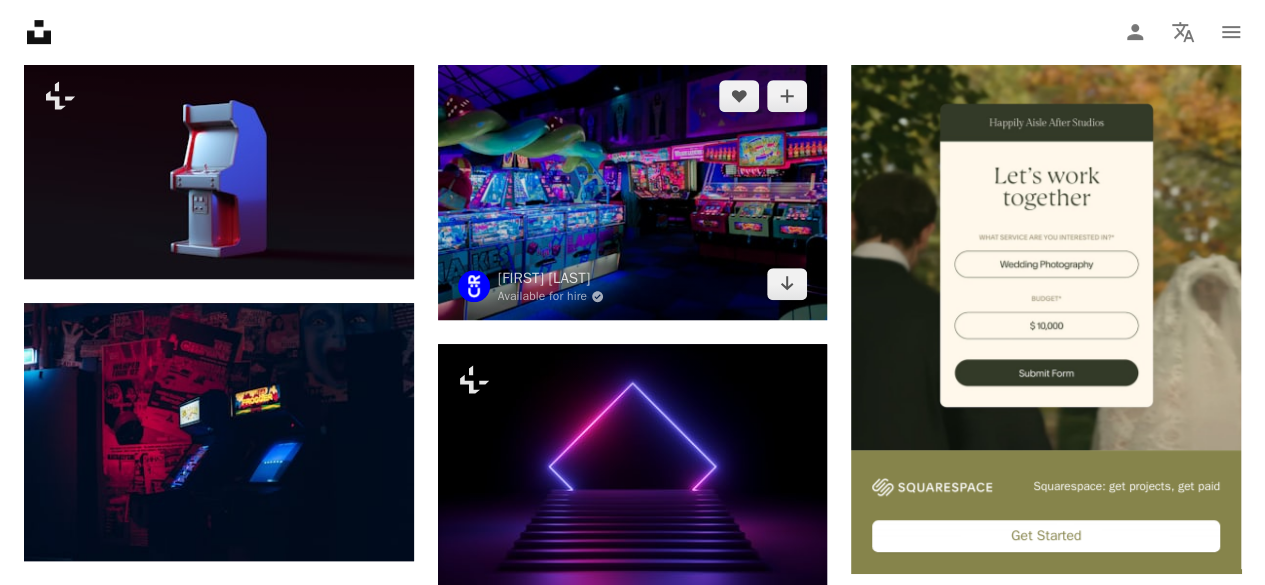 click at bounding box center [633, 190] 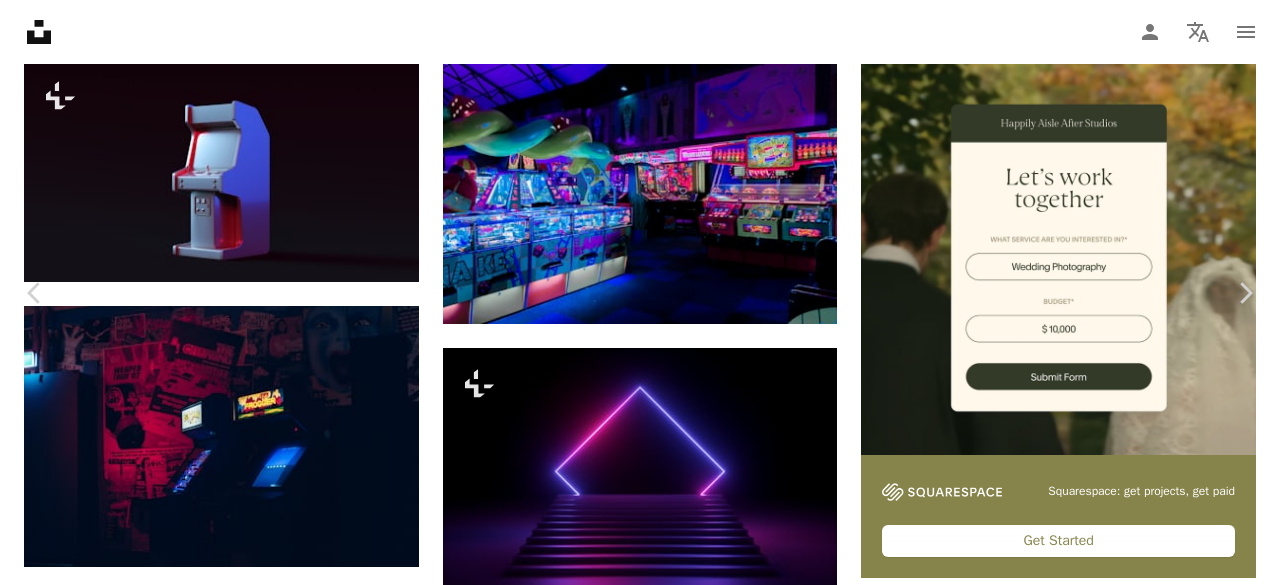 click on "An X shape Chevron left Chevron right Carl Raw Available for hire A checkmark inside of a circle A heart A plus sign Edit image   Plus sign for Unsplash+ Download free Chevron down Zoom in Views 26,565,984 Downloads 145,818 Featured in Photos A forward-right arrow Share Info icon Info More Actions Whilst strolling through any arcades, always stop to take a photo and play around in Lightroom. You’ll be impressed. A map marker New Brighton, Wallasey, [COUNTRY] Calendar outlined Published on  [DATE], [MONTH] [DAY], [YEAR] Camera Canon, EOS 6D Safety Free to use under the  Unsplash License city dark blue green night light pink street urban neon game machine lights lightroom winner arcade signs slots furniture gaming Creative Commons images Browse premium related images on iStock  |  Save 20% with code UNSPLASH20 View more on iStock  ↗ Related images A heart A plus sign Okan You Available for hire A checkmark inside of a circle Arrow pointing down Plus sign for Unsplash+ A heart A plus sign Ahmed For  Unsplash+" at bounding box center [640, 4542] 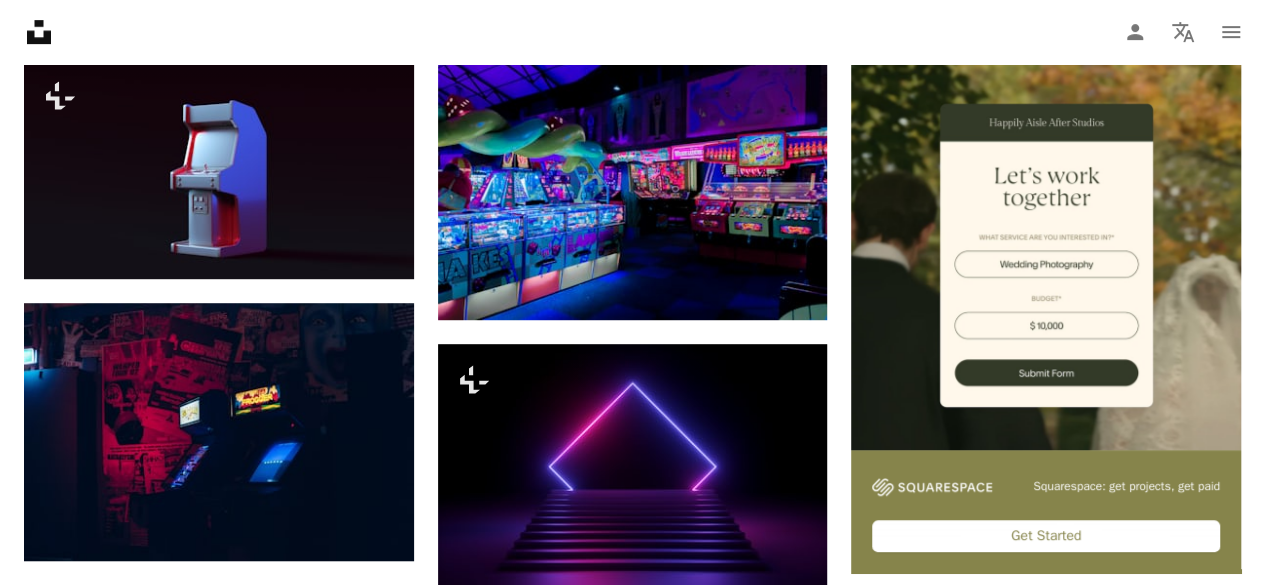 scroll, scrollTop: 0, scrollLeft: 0, axis: both 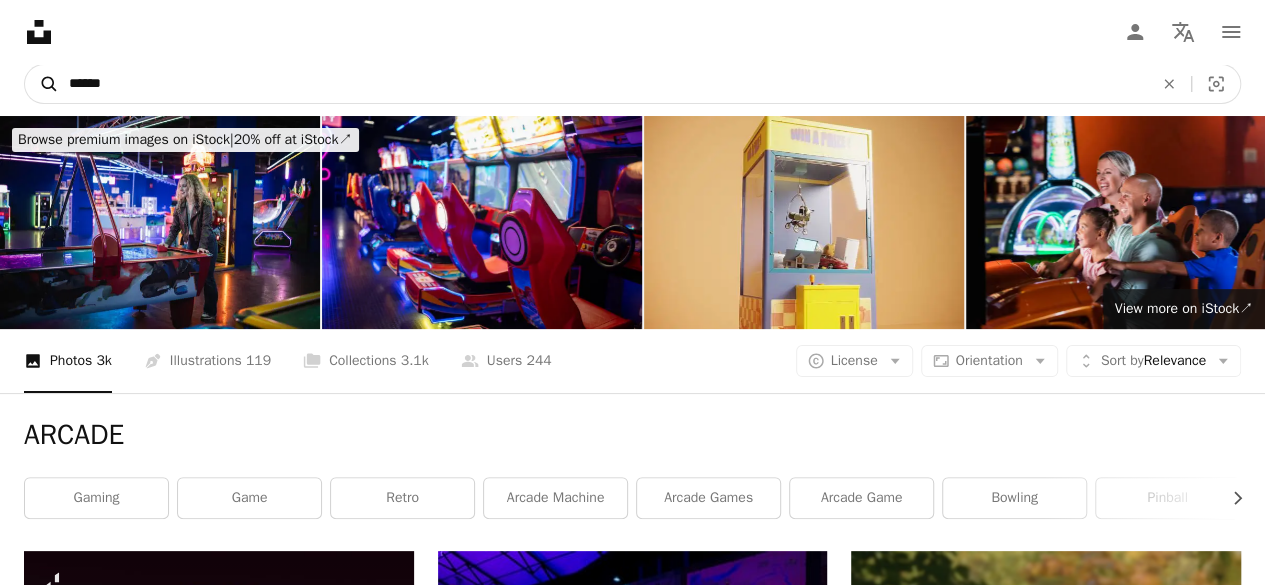 drag, startPoint x: 444, startPoint y: 96, endPoint x: 36, endPoint y: 73, distance: 408.64777 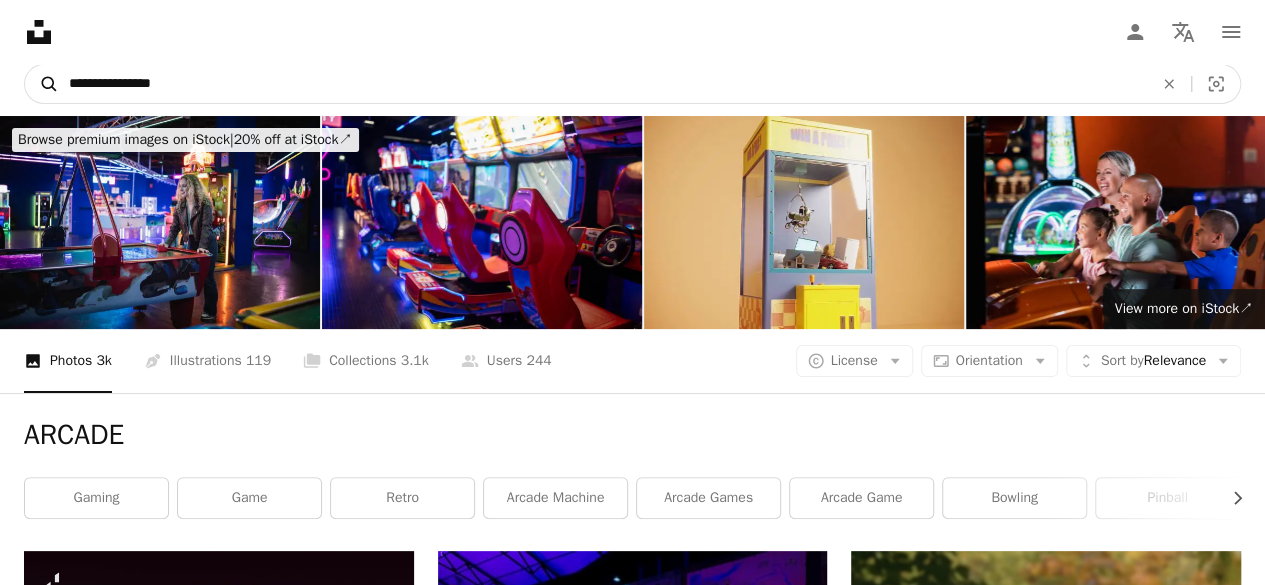 type on "**********" 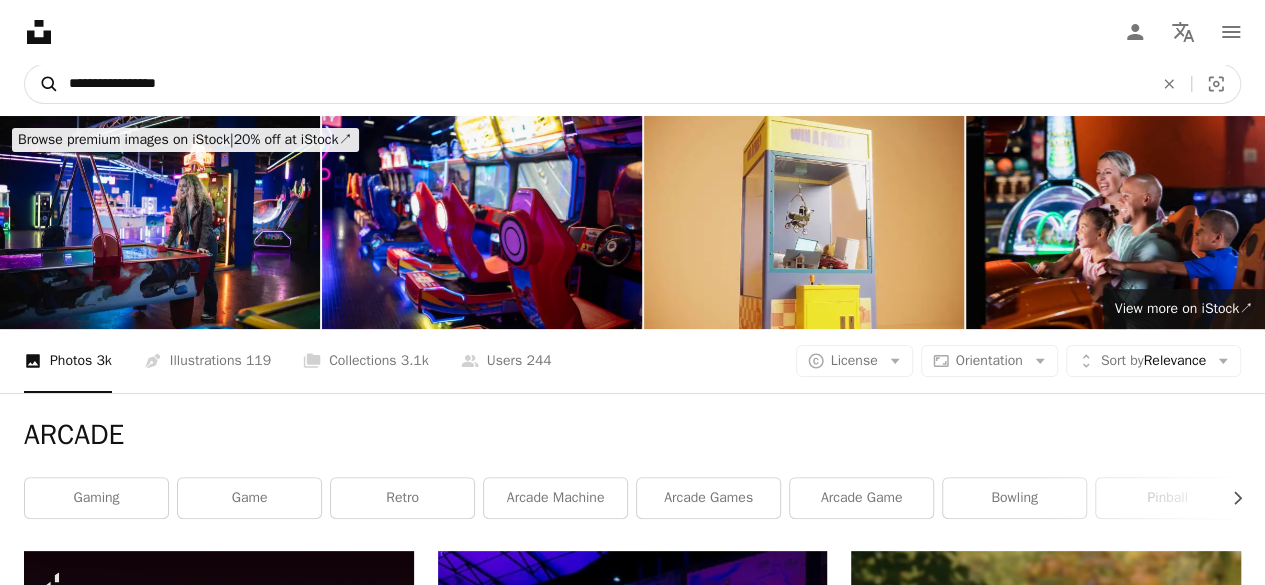 click on "A magnifying glass" at bounding box center [42, 84] 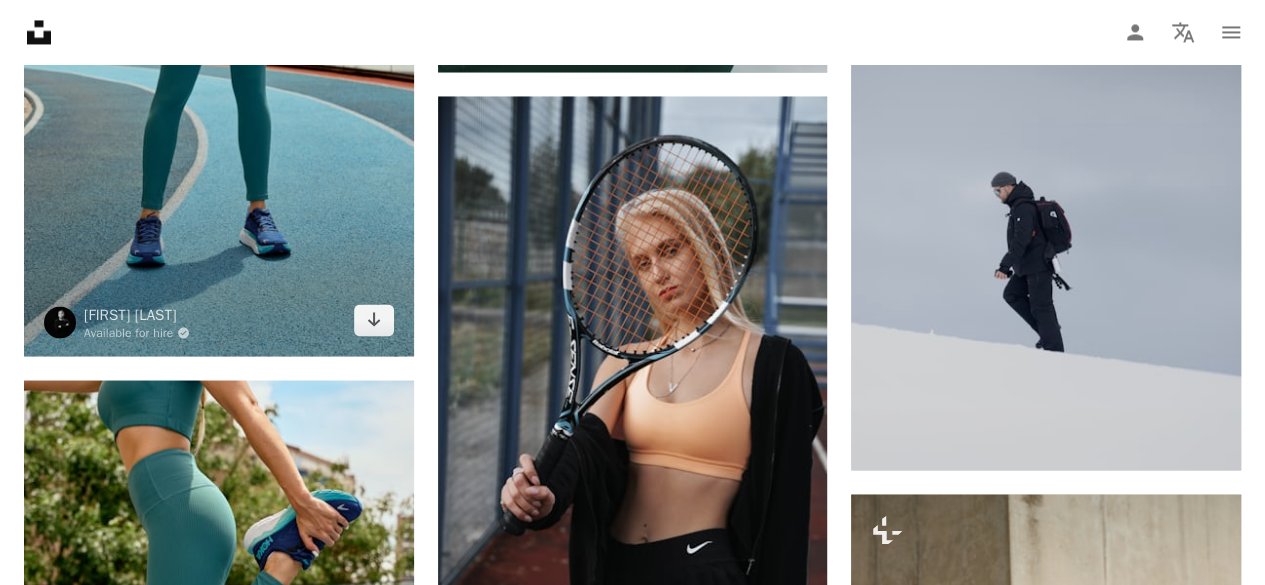 scroll, scrollTop: 2066, scrollLeft: 0, axis: vertical 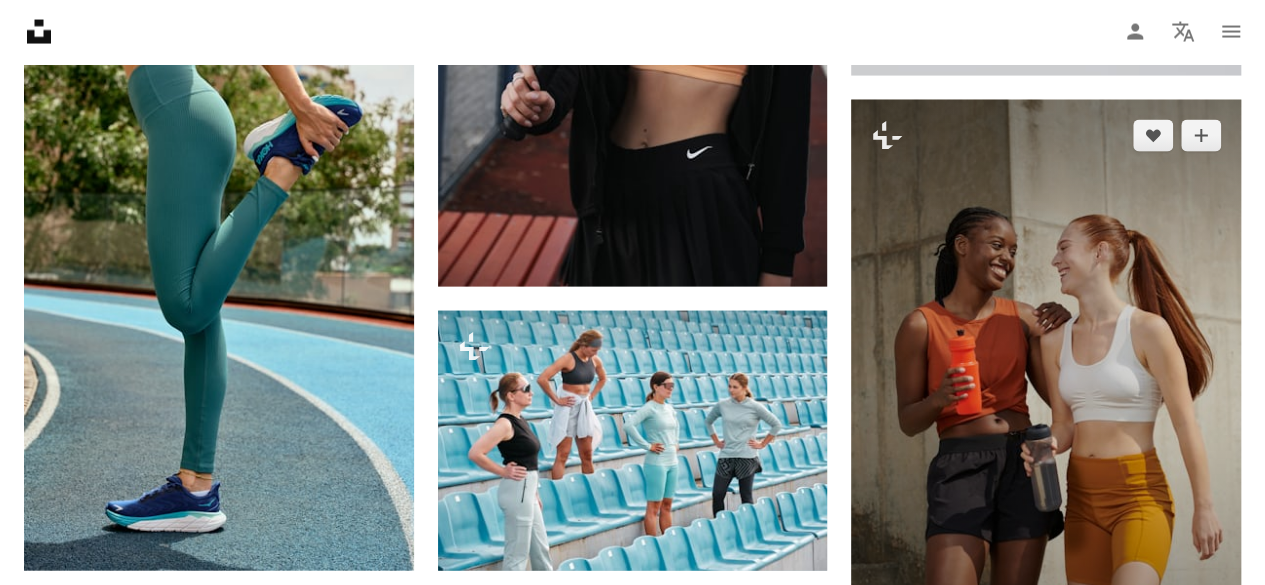 click at bounding box center [1046, 392] 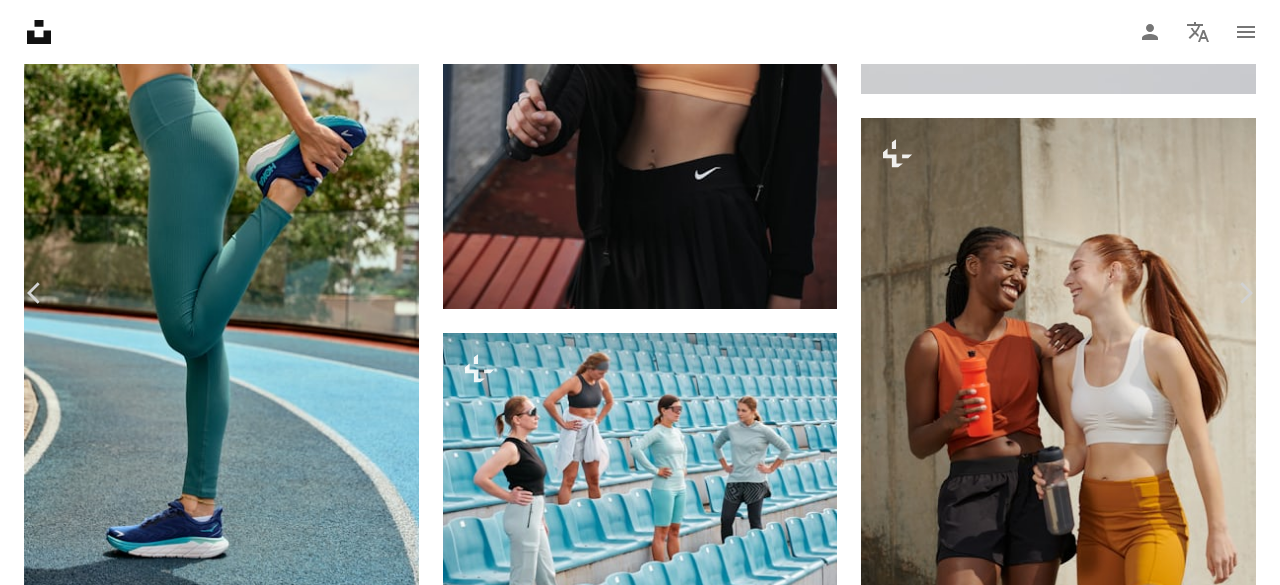 click on "An X shape Chevron left Chevron right [FIRST] [LAST] For Unsplash+ A heart A plus sign Edit image Plus sign for Unsplash+ A lock Download Zoom in Featured in Photos A forward-right arrow Share More Actions Calendar outlined Published on September 29, 2024 Camera NIKON CORPORATION, NIKON D850 Safety Licensed under the Unsplash+ License fitness women friends training outdoors healthy lifestyle exercising chatting sportswear run club keeping fit hydrating running clubs Backgrounds From this series Chevron right Plus sign for Unsplash+ Plus sign for Unsplash+ Plus sign for Unsplash+ Plus sign for Unsplash+ Plus sign for Unsplash+ Plus sign for Unsplash+ Plus sign for Unsplash+ Plus sign for Unsplash+ Plus sign for Unsplash+ Plus sign for Unsplash+ Related images Plus sign for Unsplash+ A heart A plus sign [FIRST] [LAST] For Unsplash+ A lock Download Plus sign for Unsplash+ A heart A plus sign Getty Images For Unsplash+ A lock Download Plus sign for Unsplash+ A heart A plus sign [FIRST] [LAST] For" at bounding box center (640, 3679) 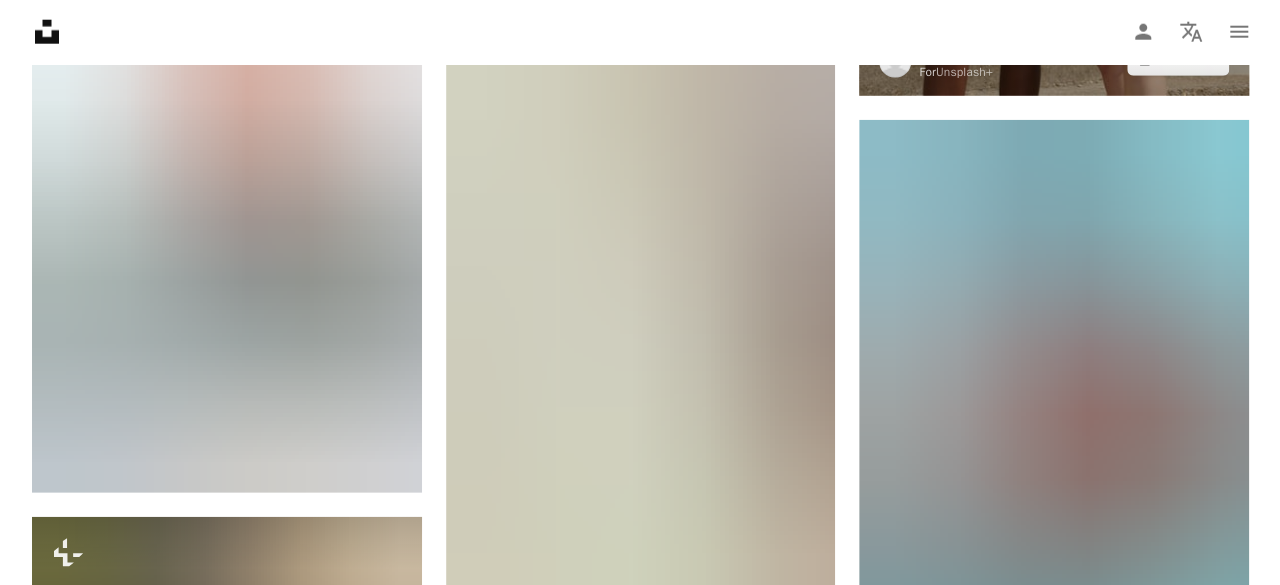 scroll, scrollTop: 2656, scrollLeft: 0, axis: vertical 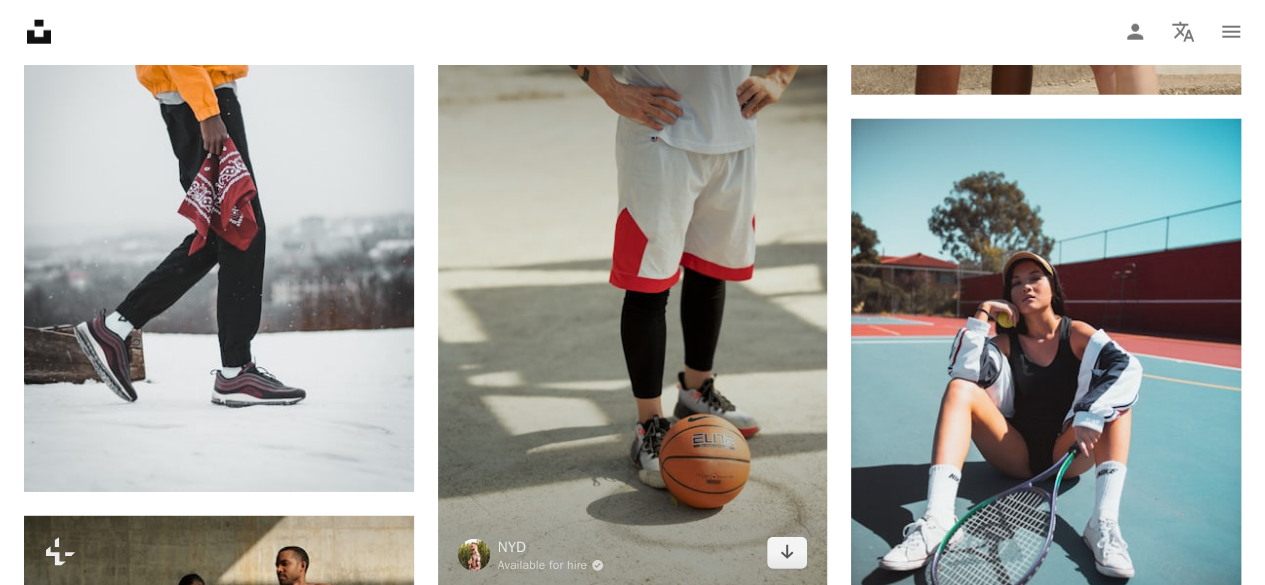 click at bounding box center (633, 297) 